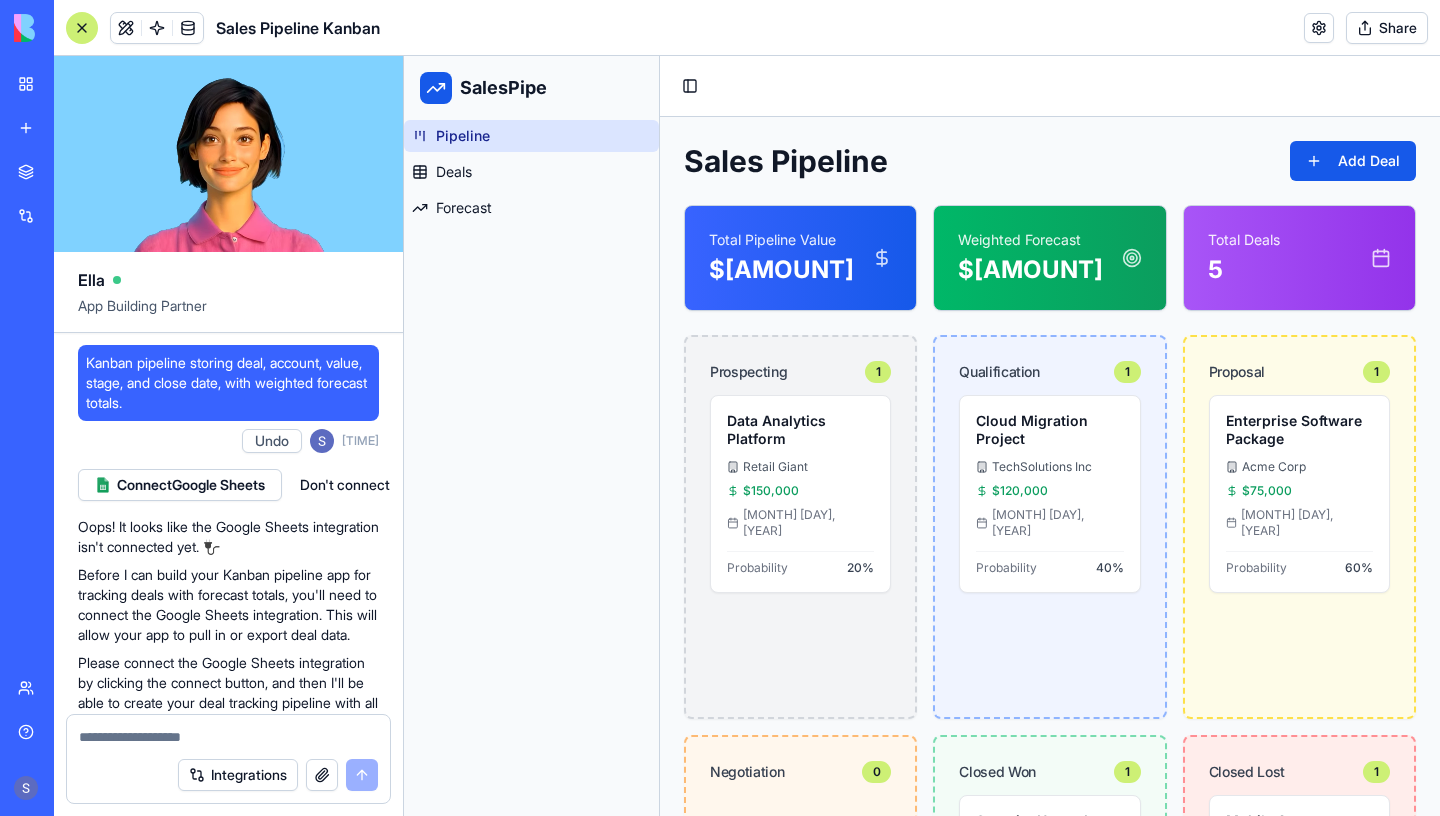 scroll, scrollTop: 0, scrollLeft: 0, axis: both 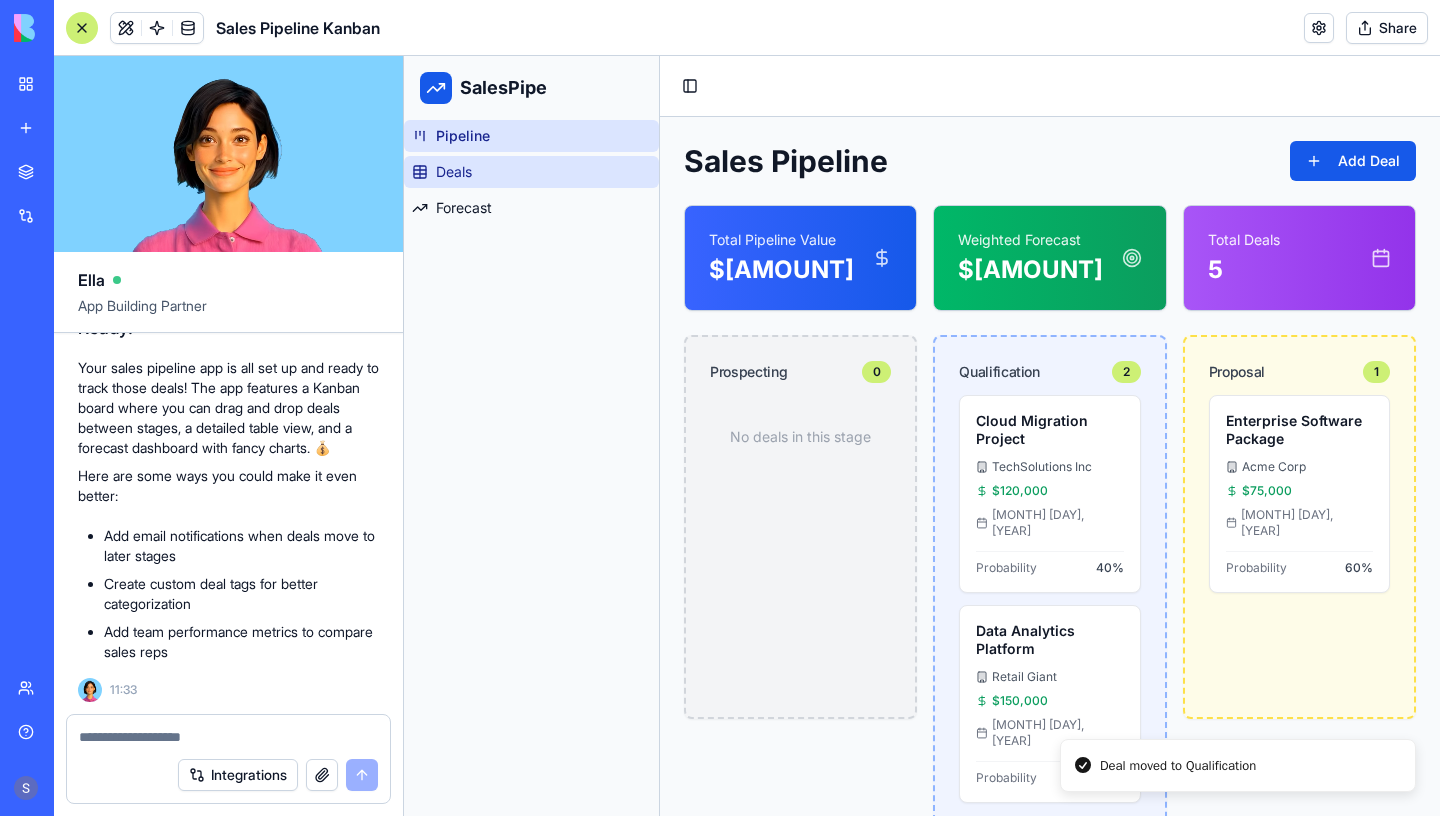 click on "Deals" at bounding box center [454, 172] 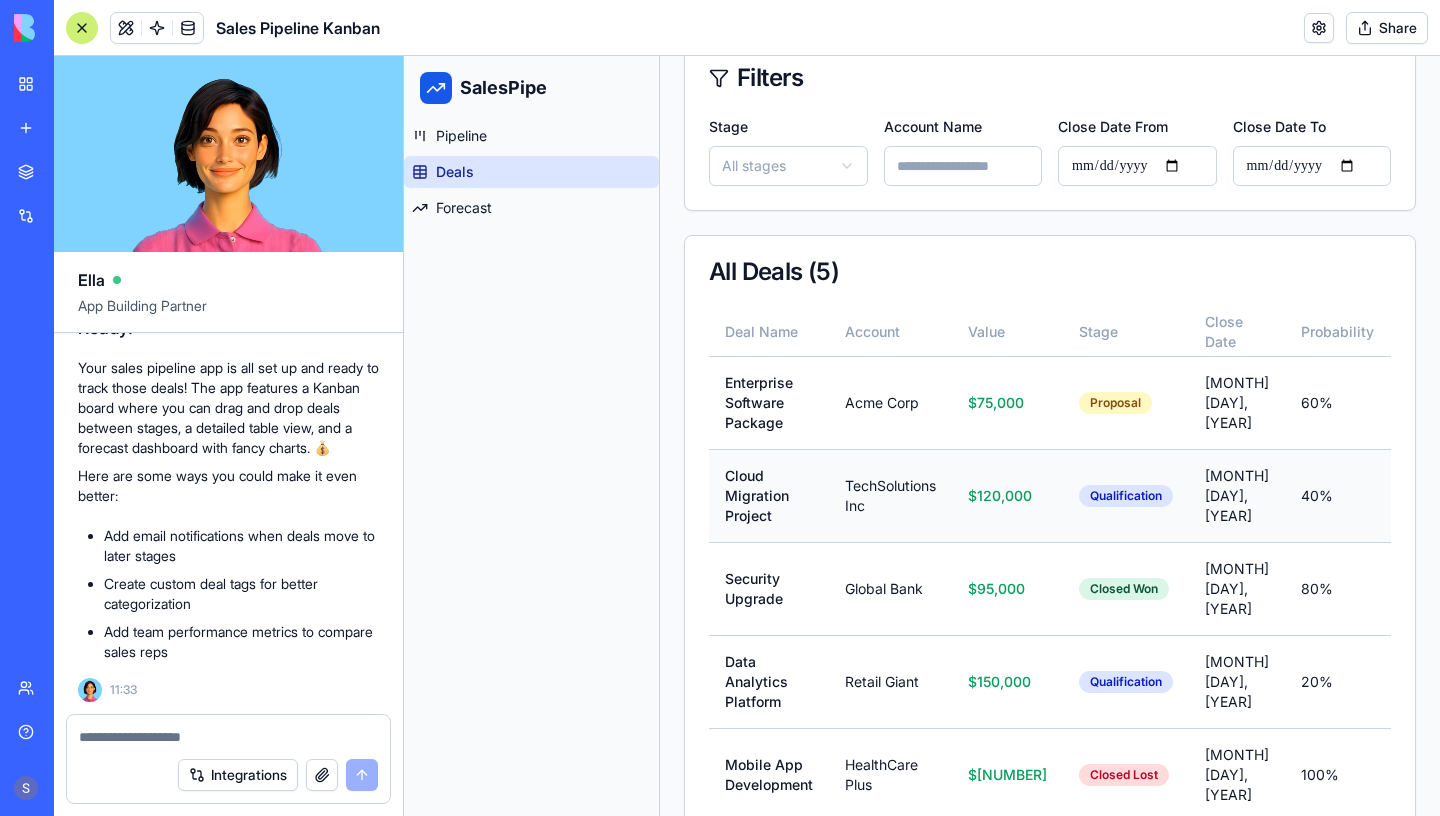 scroll, scrollTop: 295, scrollLeft: 0, axis: vertical 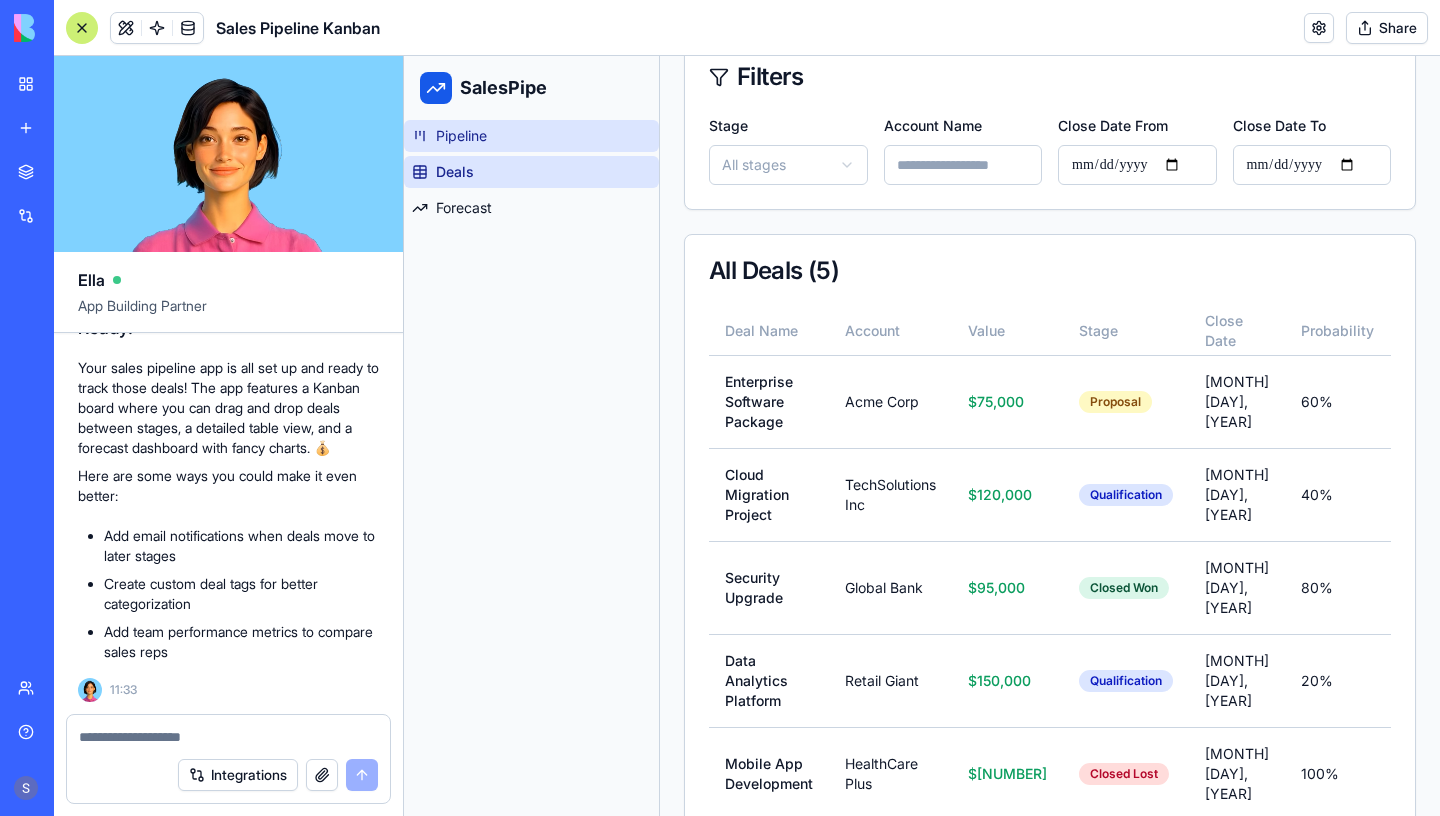 click on "Pipeline" at bounding box center (531, 136) 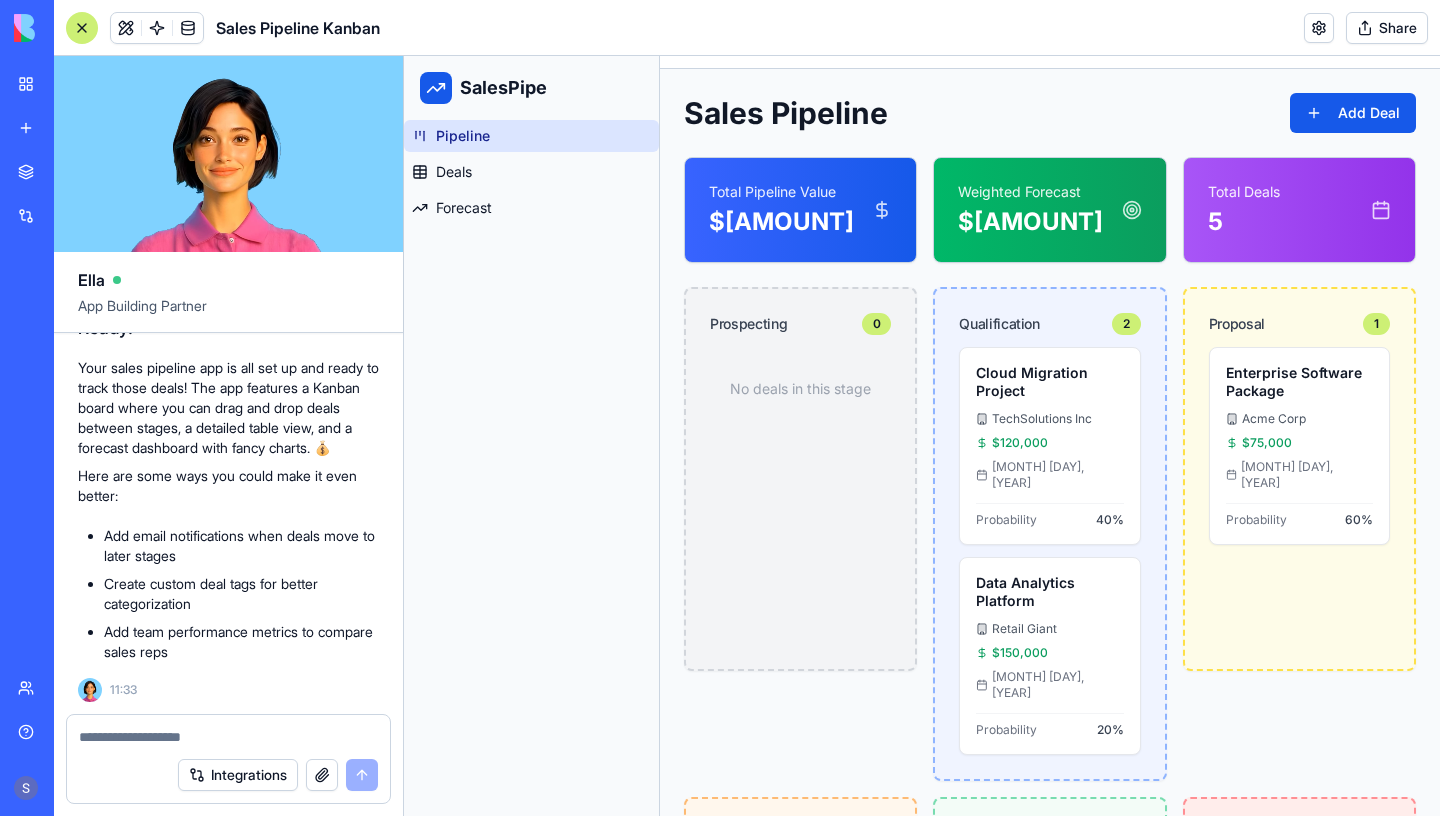 scroll, scrollTop: 30, scrollLeft: 0, axis: vertical 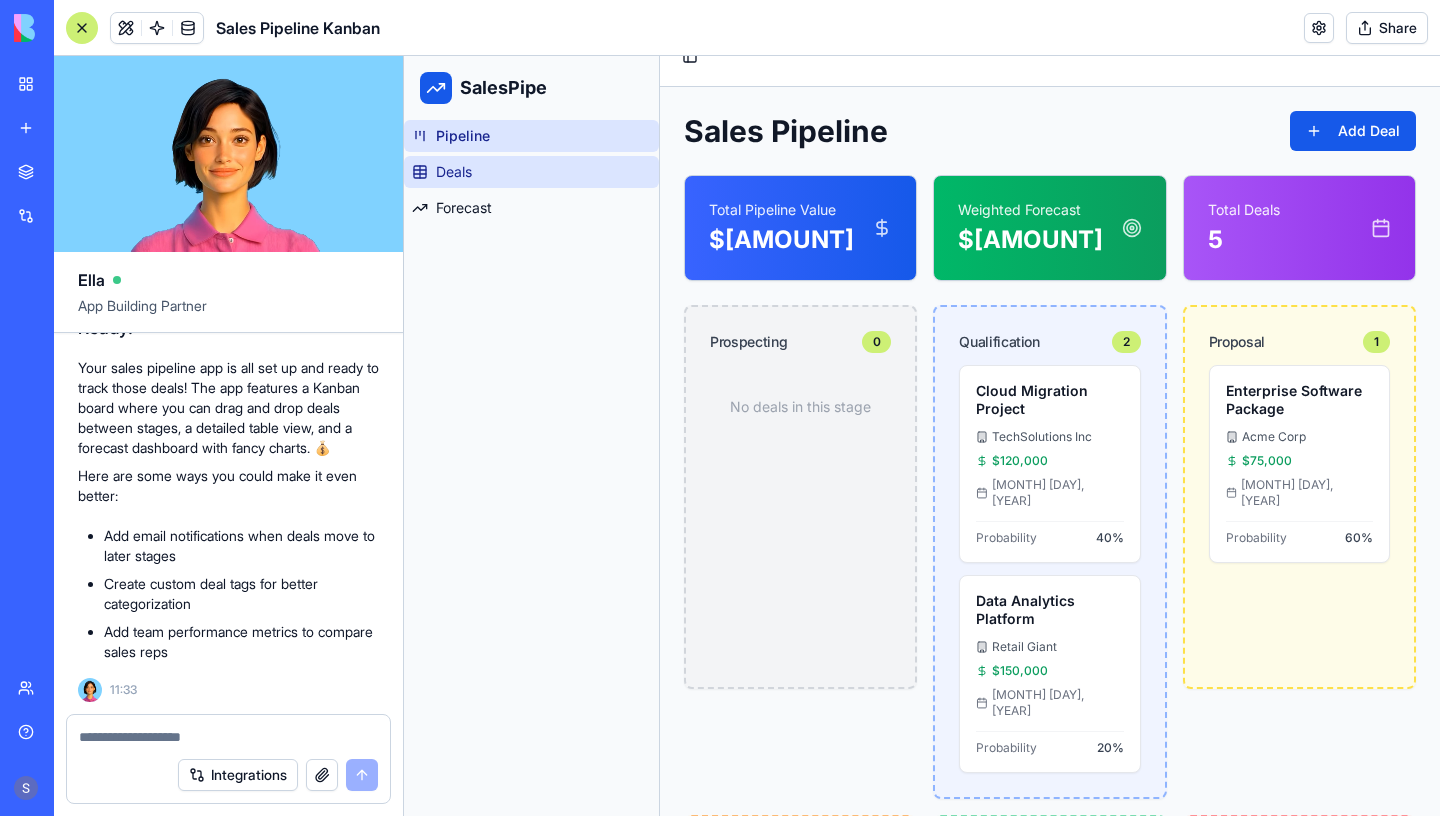 click on "Deals" at bounding box center [531, 172] 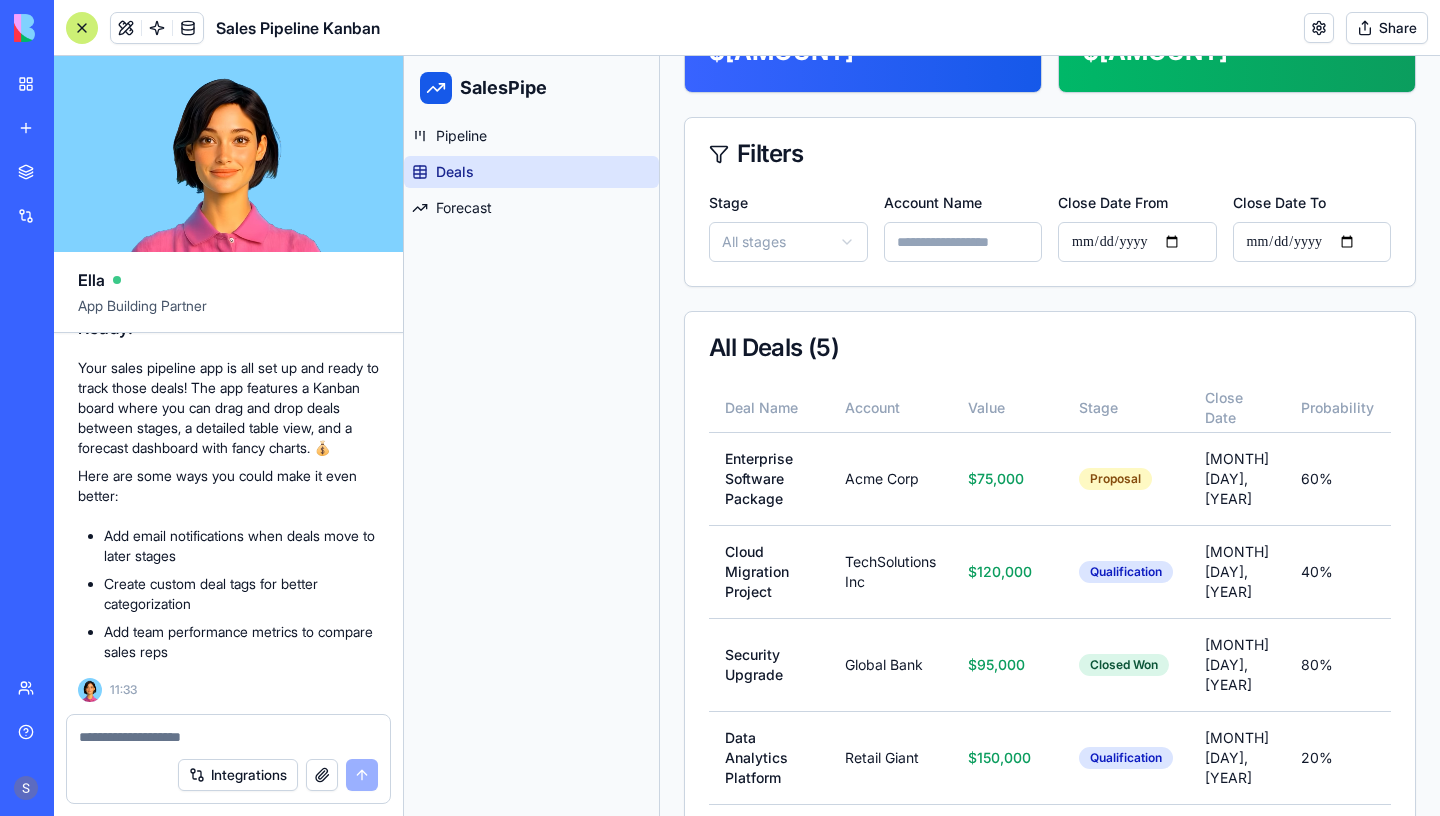scroll, scrollTop: 0, scrollLeft: 0, axis: both 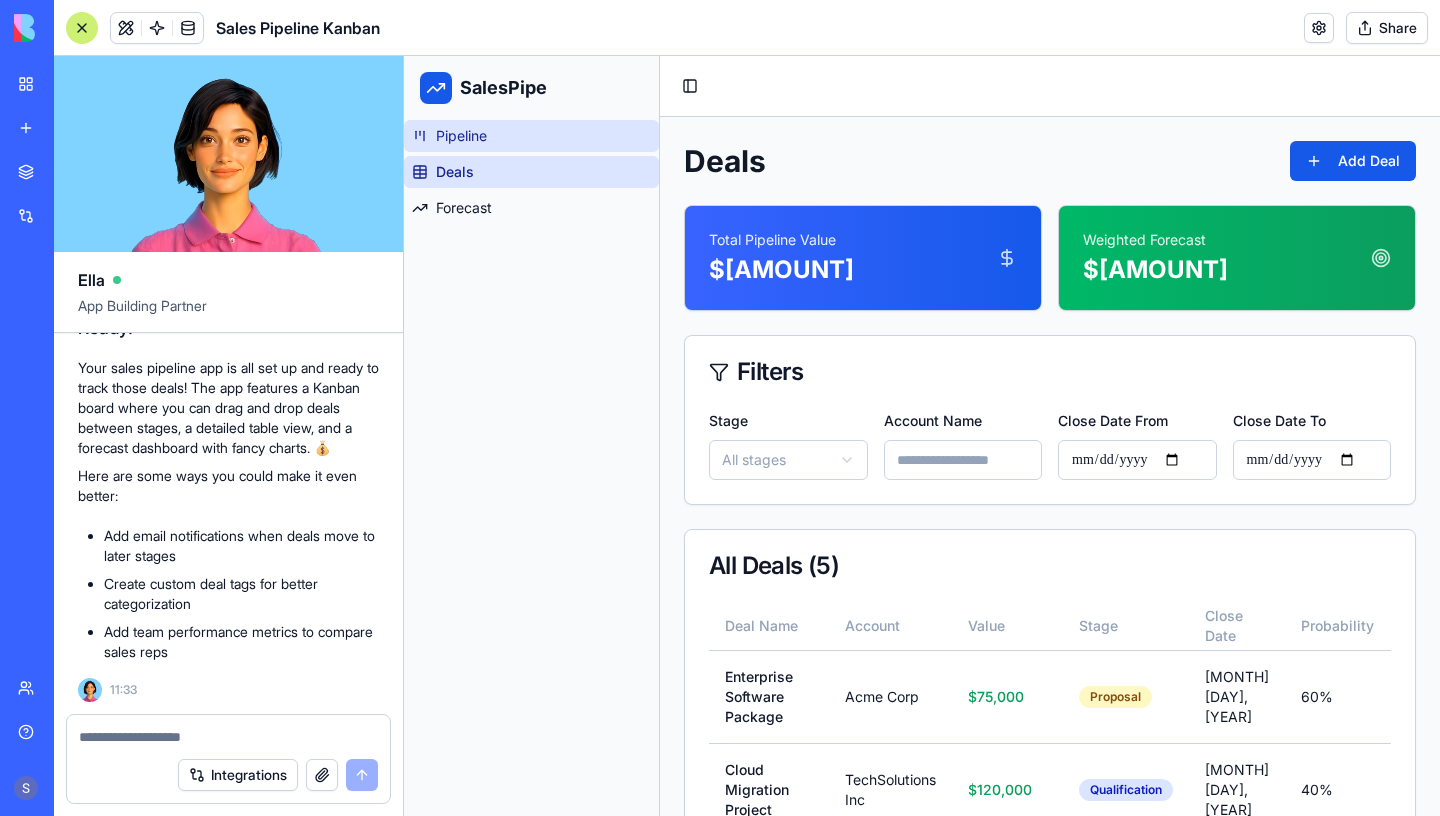 click on "Pipeline" at bounding box center [531, 136] 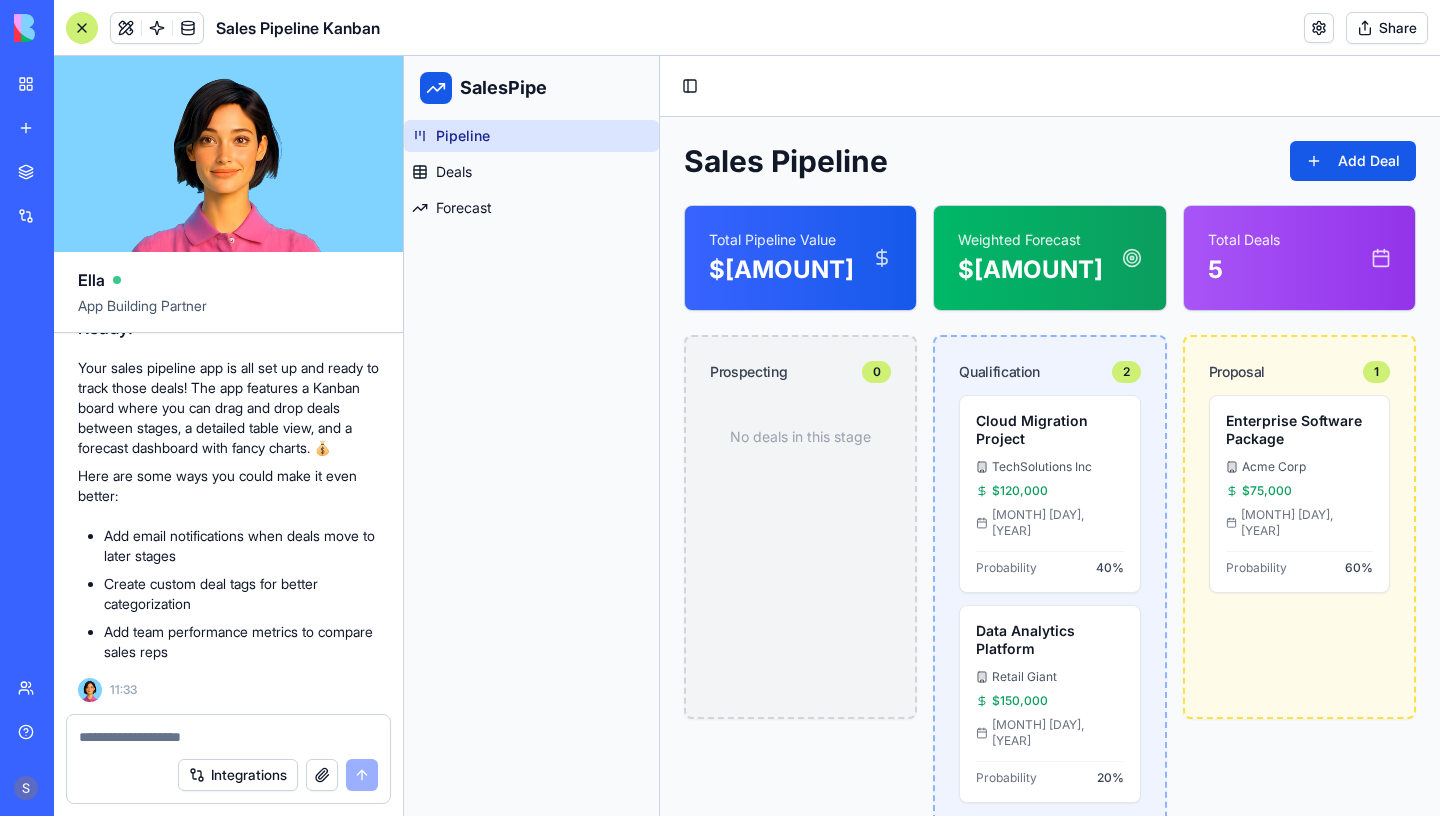 scroll, scrollTop: 406, scrollLeft: 0, axis: vertical 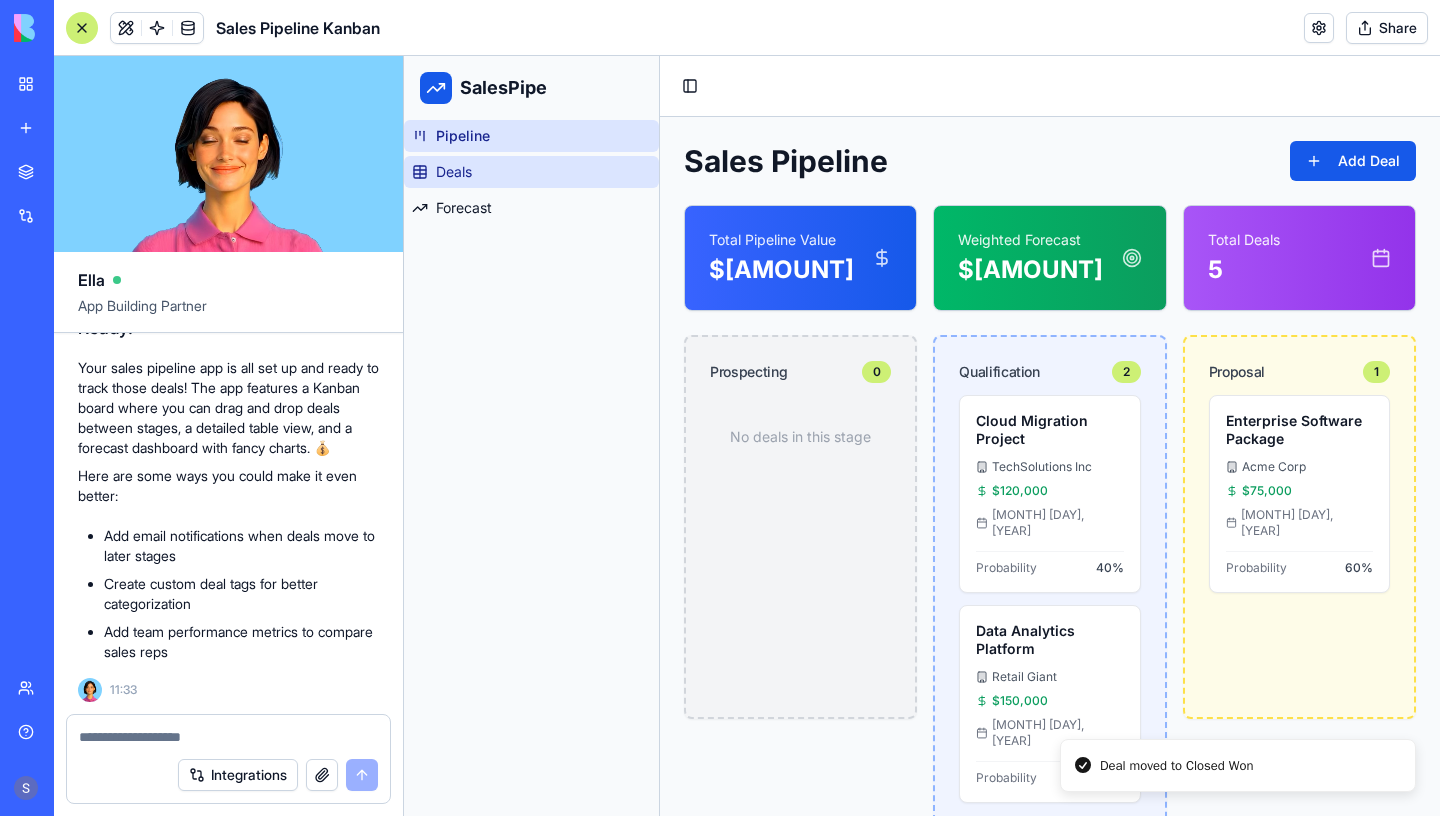 click on "Deals" at bounding box center (531, 172) 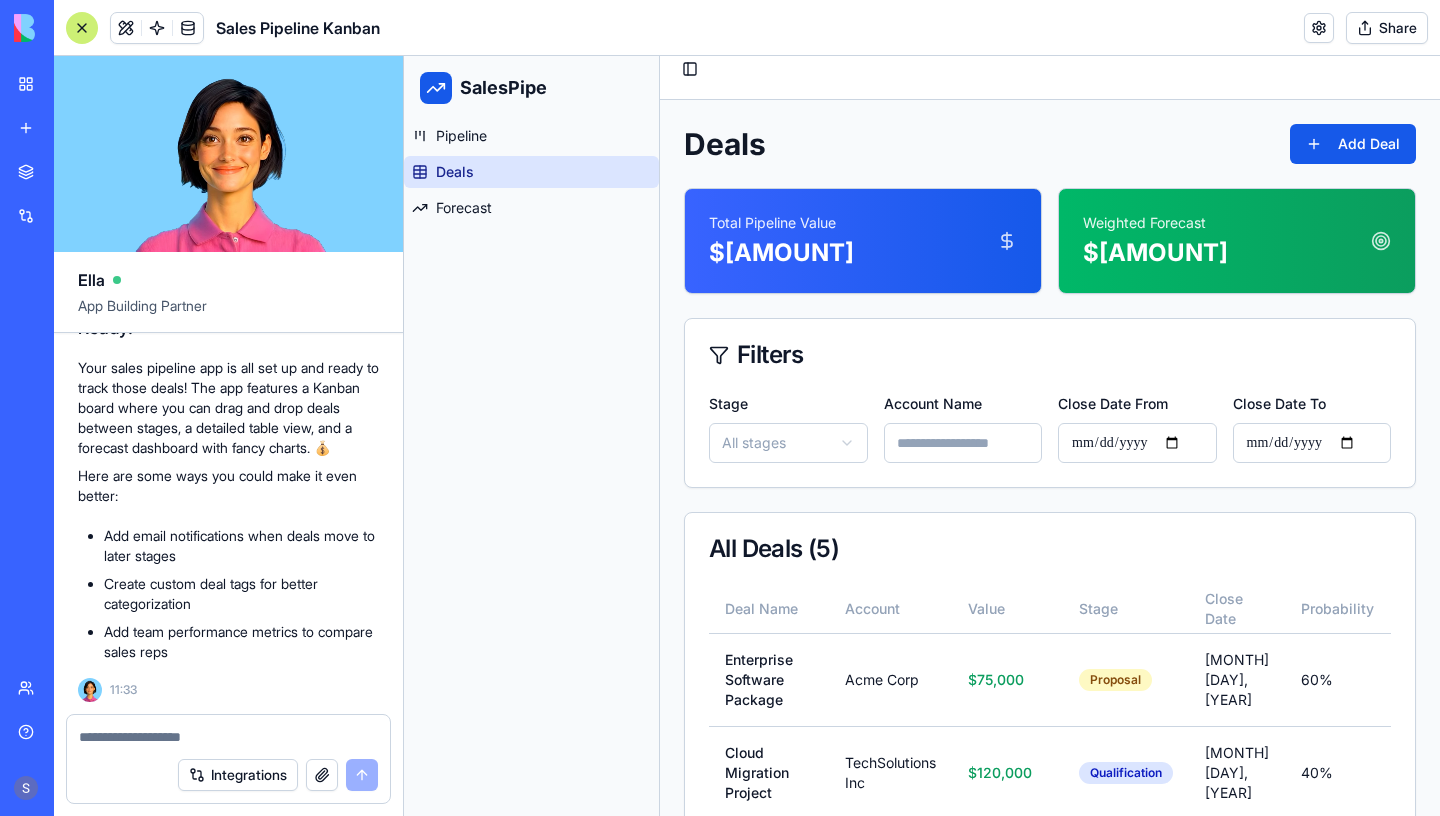 scroll, scrollTop: 0, scrollLeft: 0, axis: both 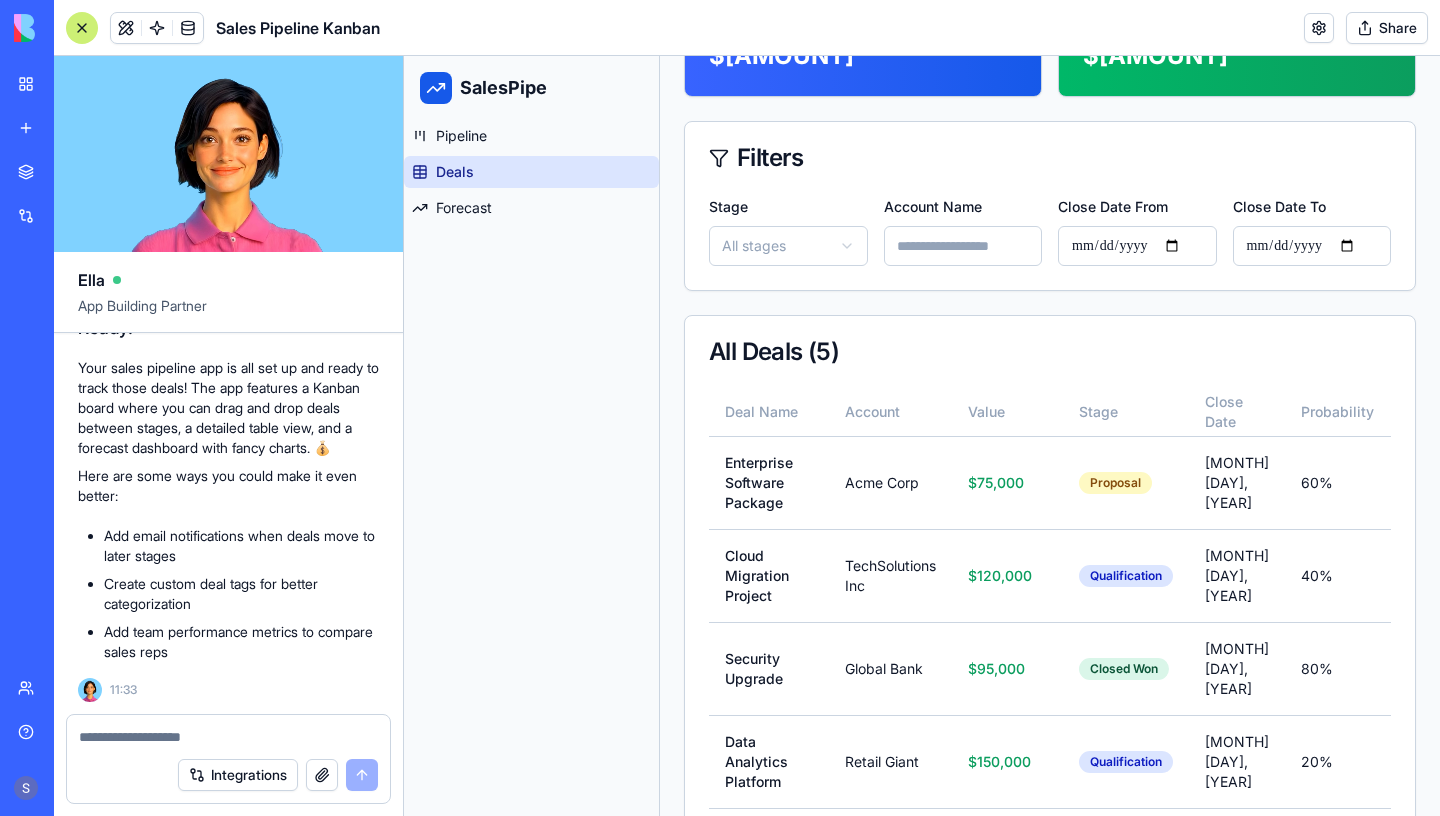 click on "Account Name" at bounding box center [963, 246] 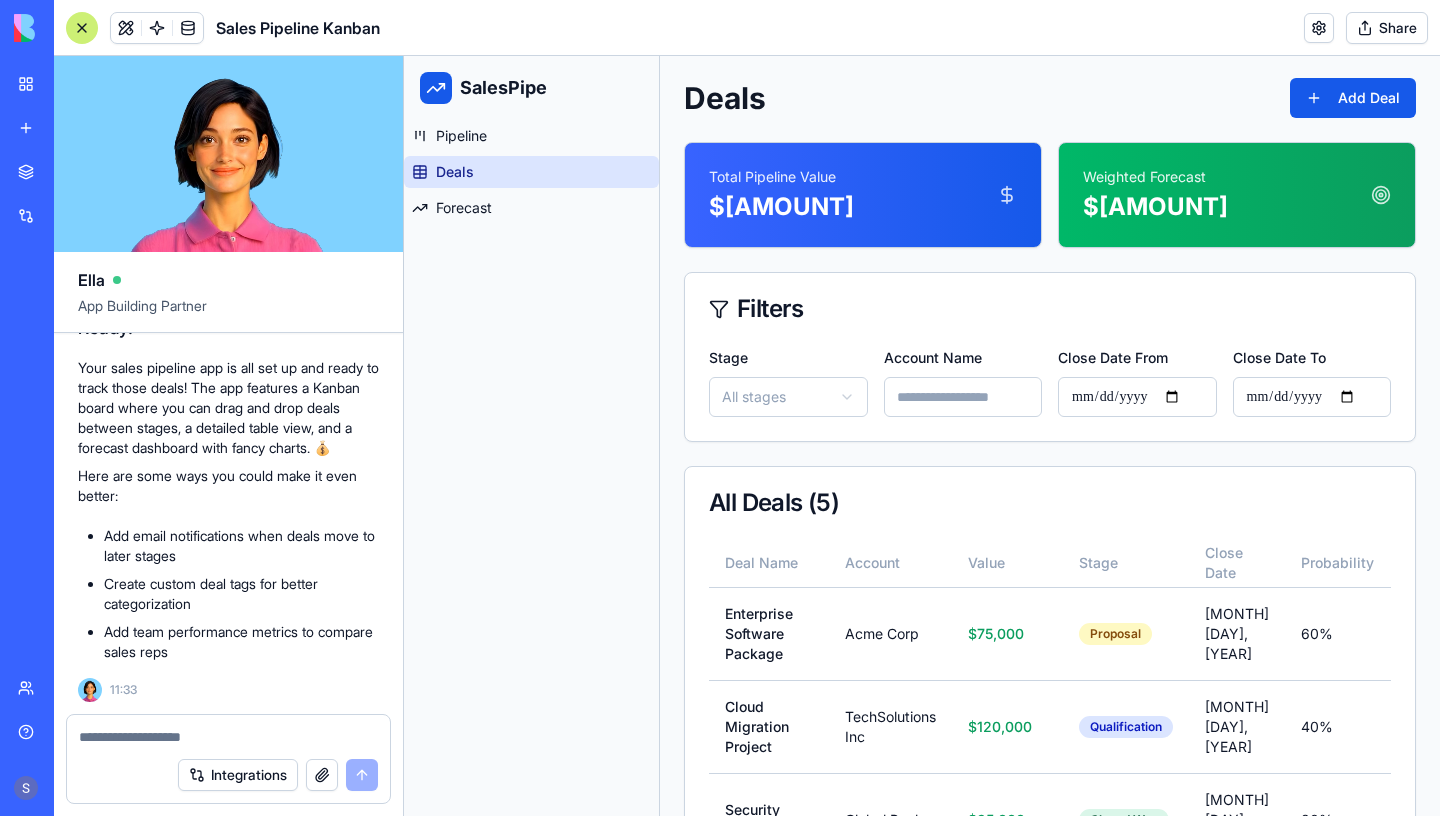 scroll, scrollTop: 0, scrollLeft: 0, axis: both 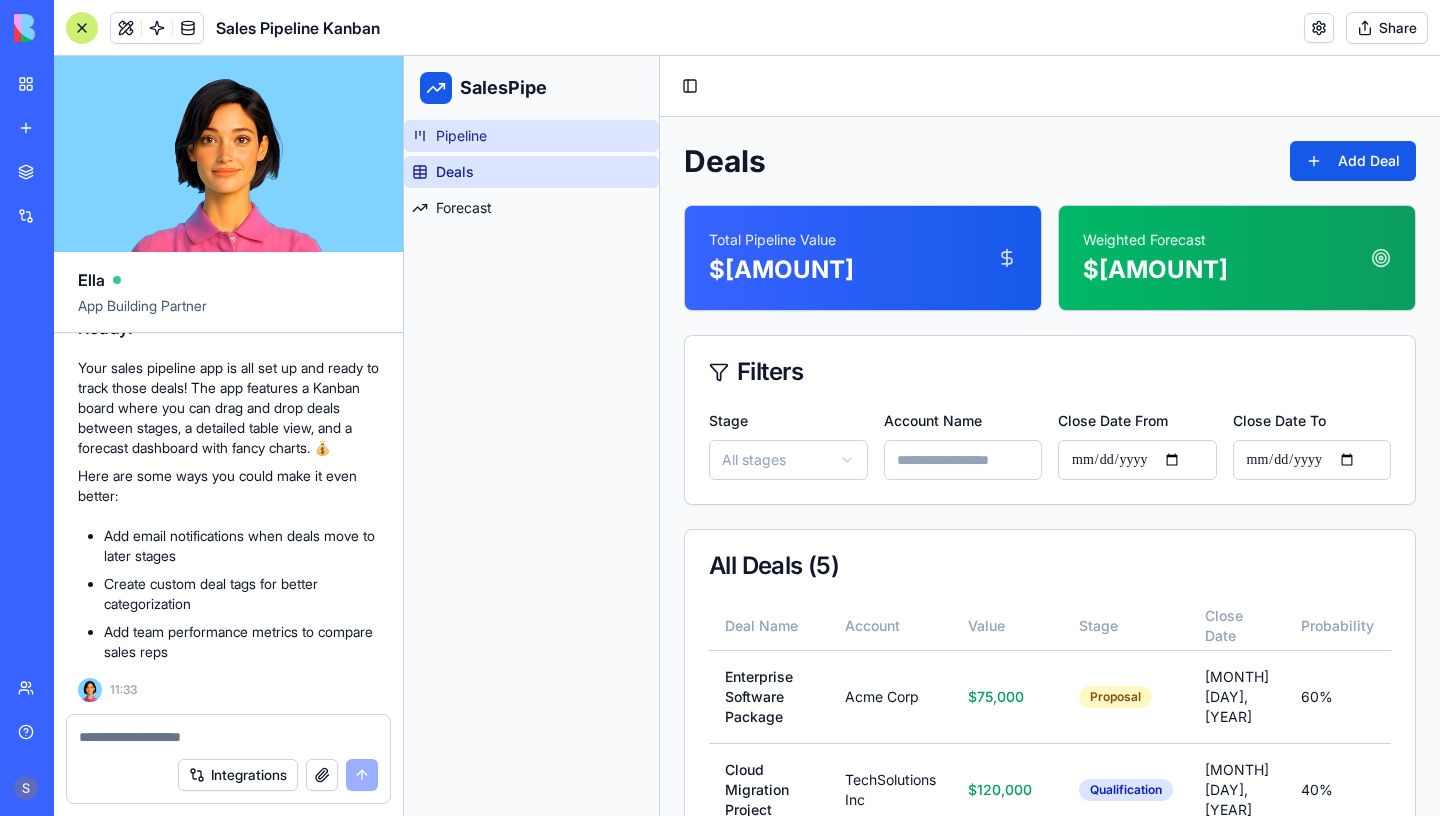 click on "Pipeline" at bounding box center (531, 136) 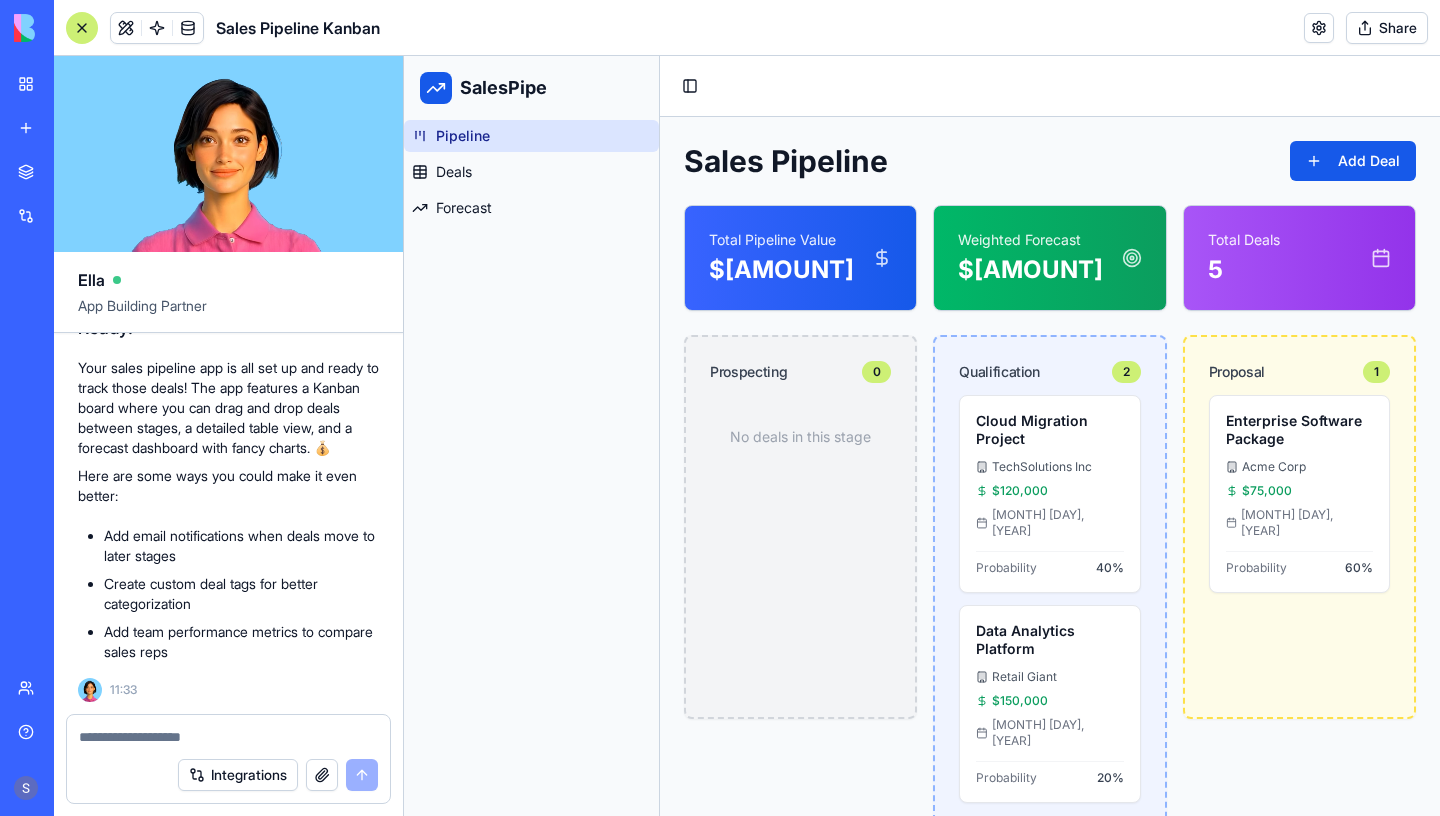 click at bounding box center [82, 28] 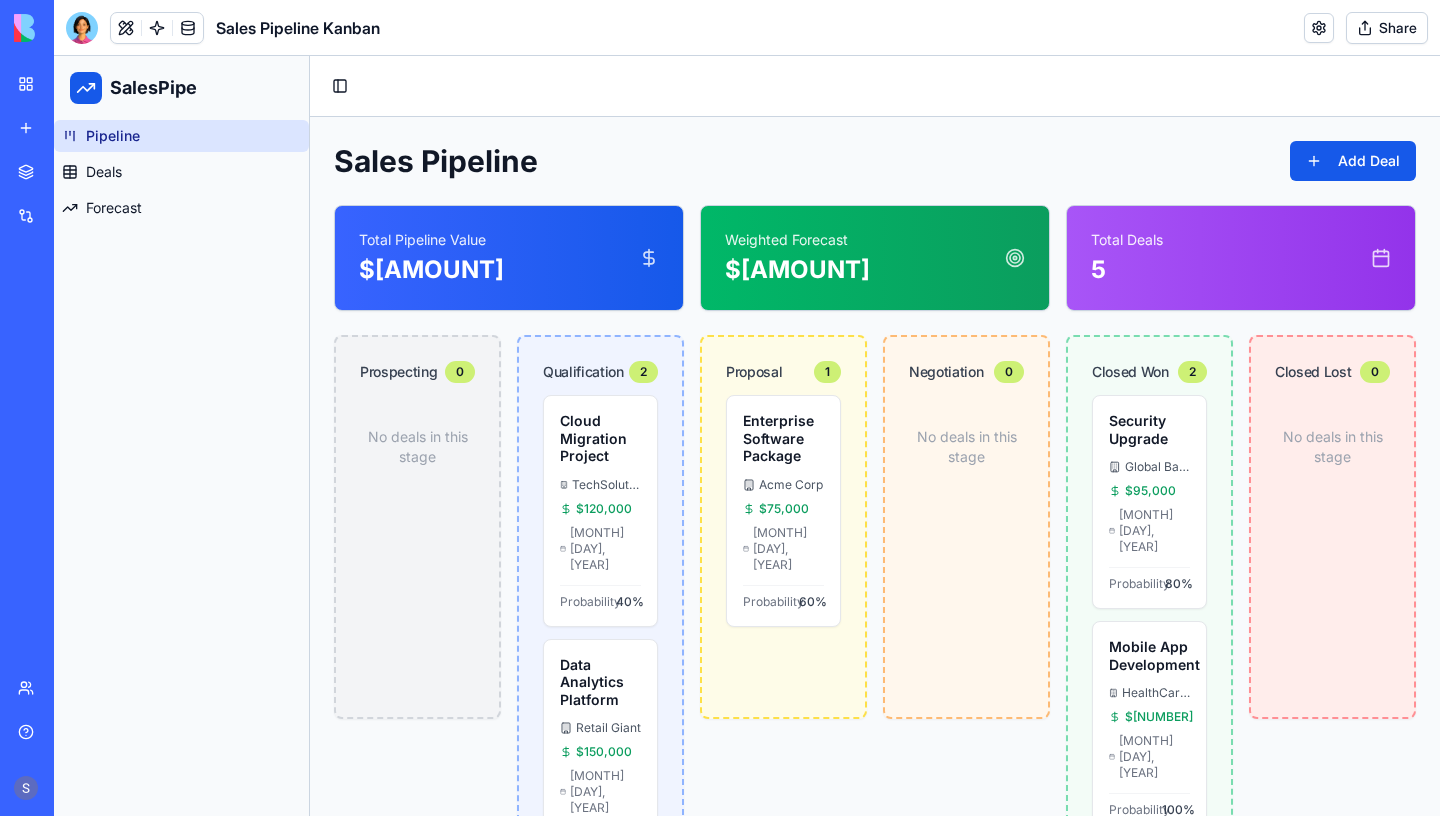 click on "New app" at bounding box center [46, 128] 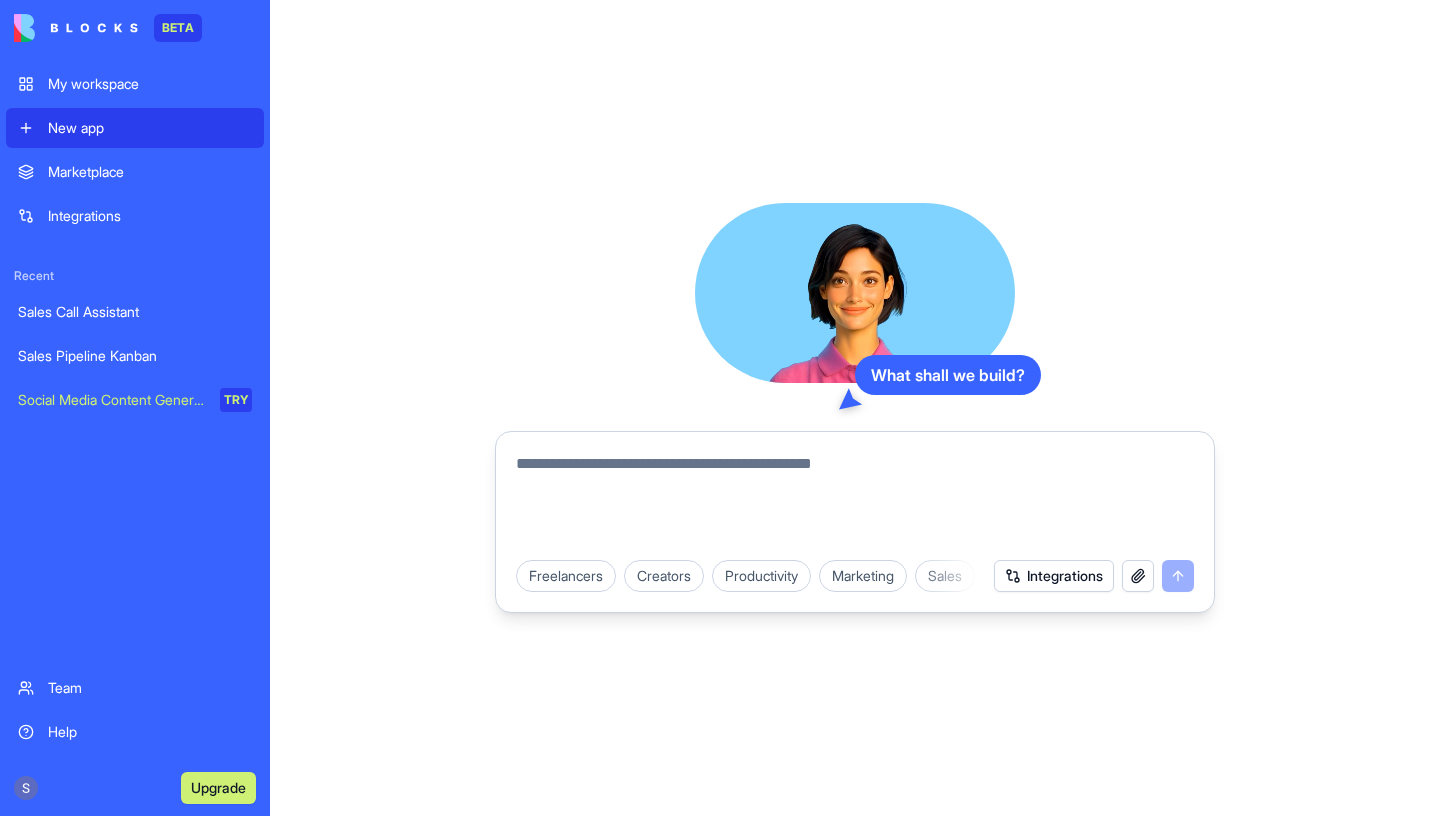 click on "Sales Call Assistant" at bounding box center (135, 312) 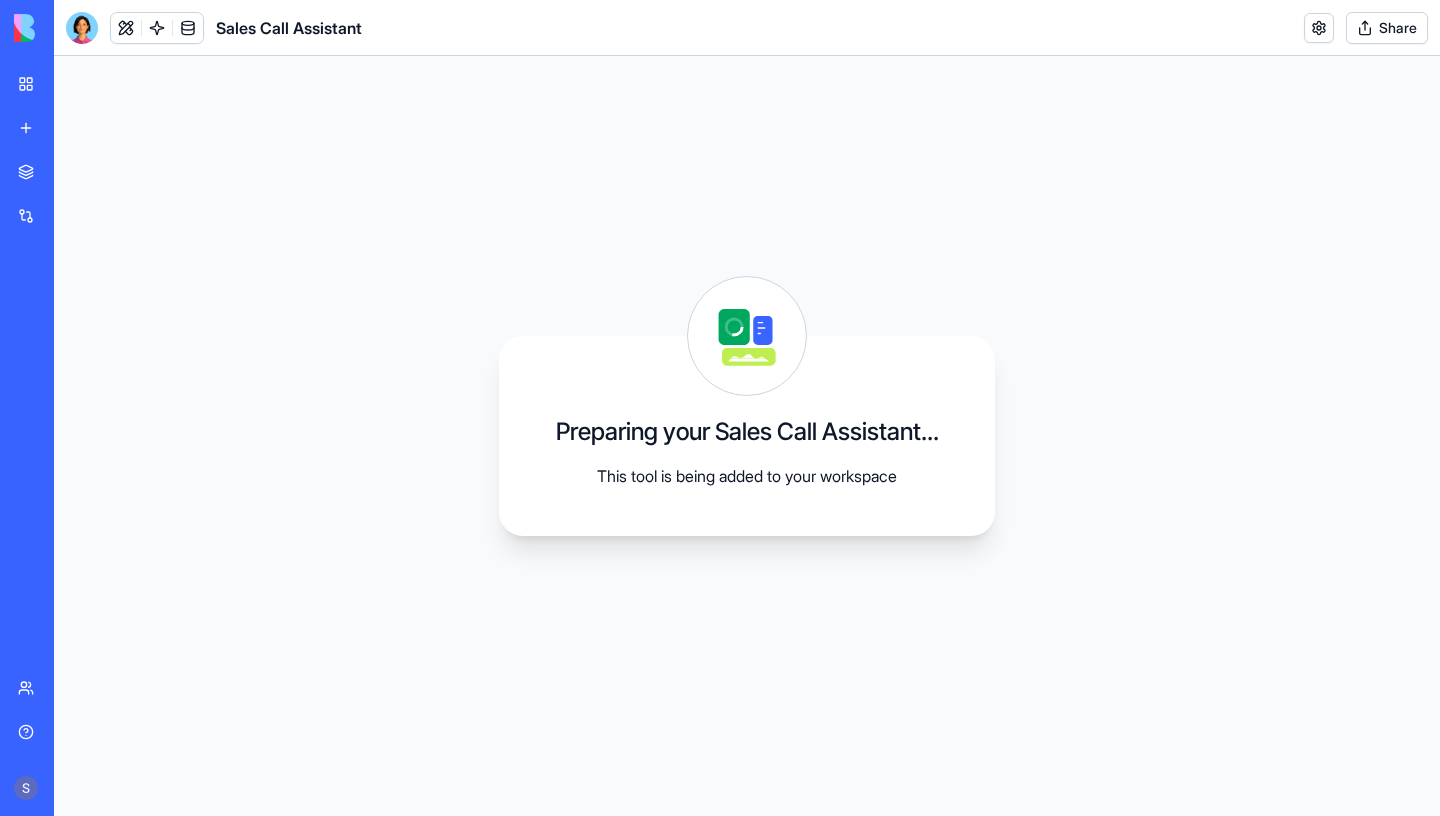 click on "My workspace" at bounding box center (61, 84) 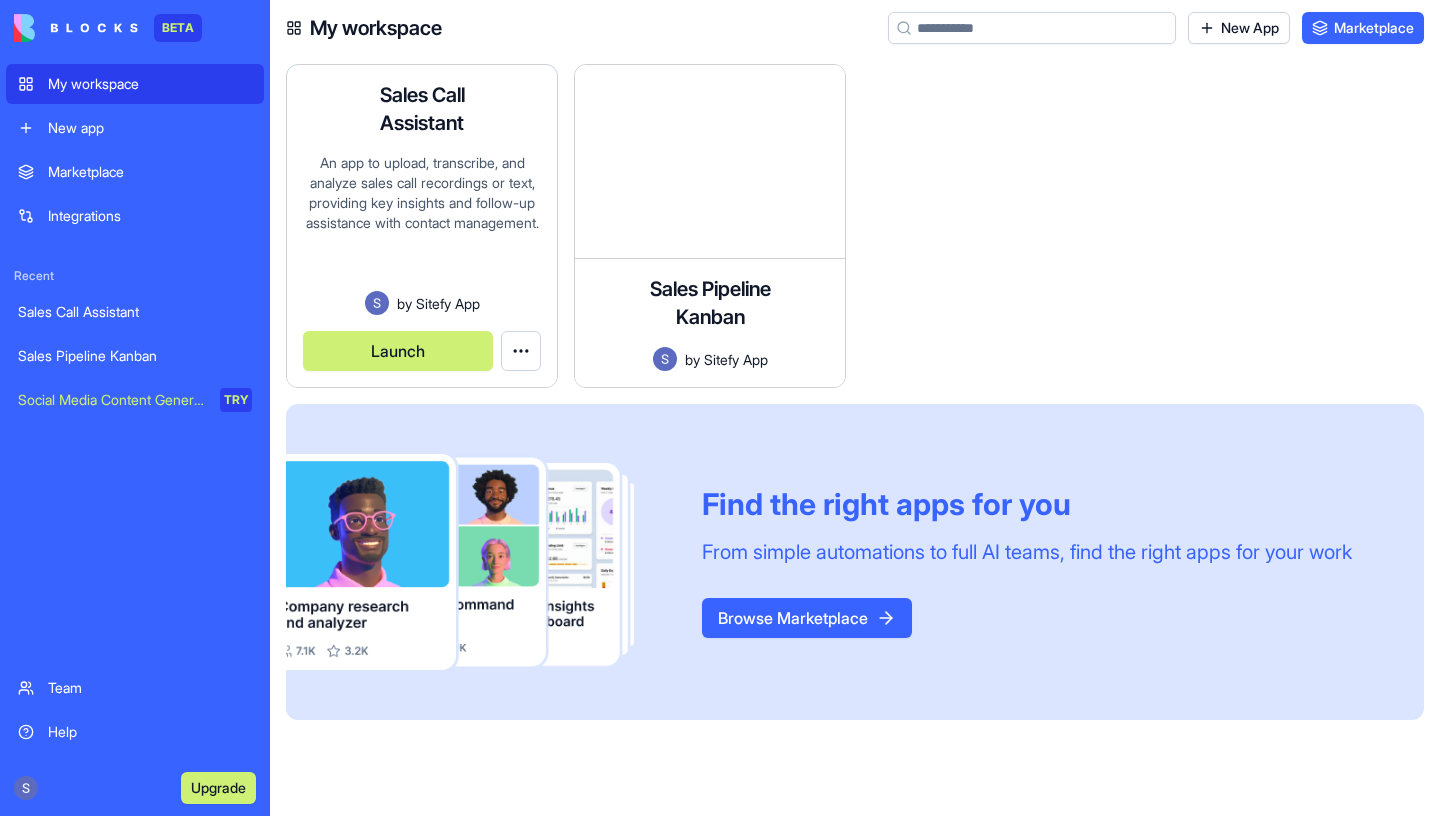 click on "Launch" at bounding box center (398, 351) 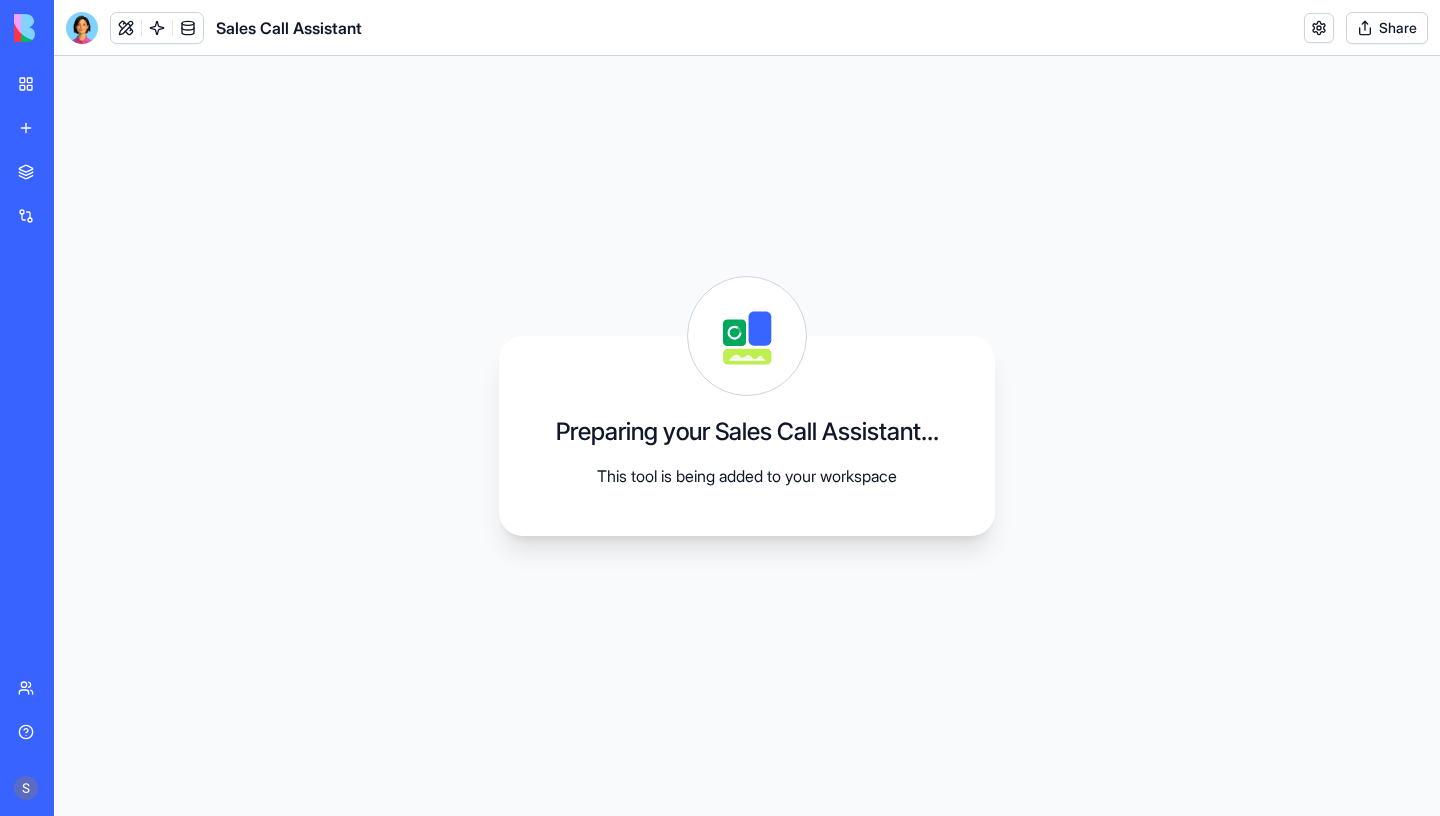 click on "New app" at bounding box center (46, 128) 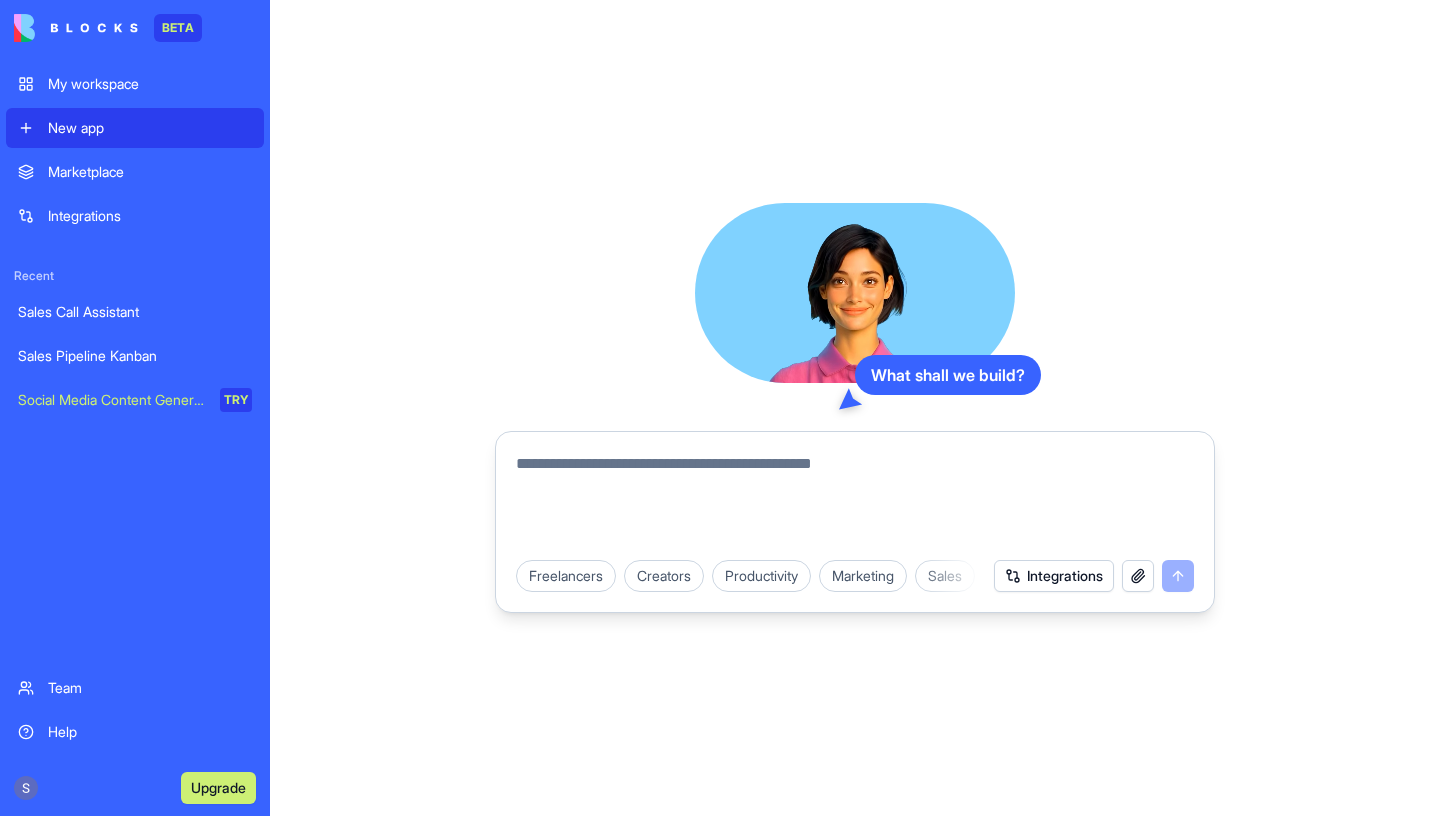 click on "Marketplace" at bounding box center (150, 172) 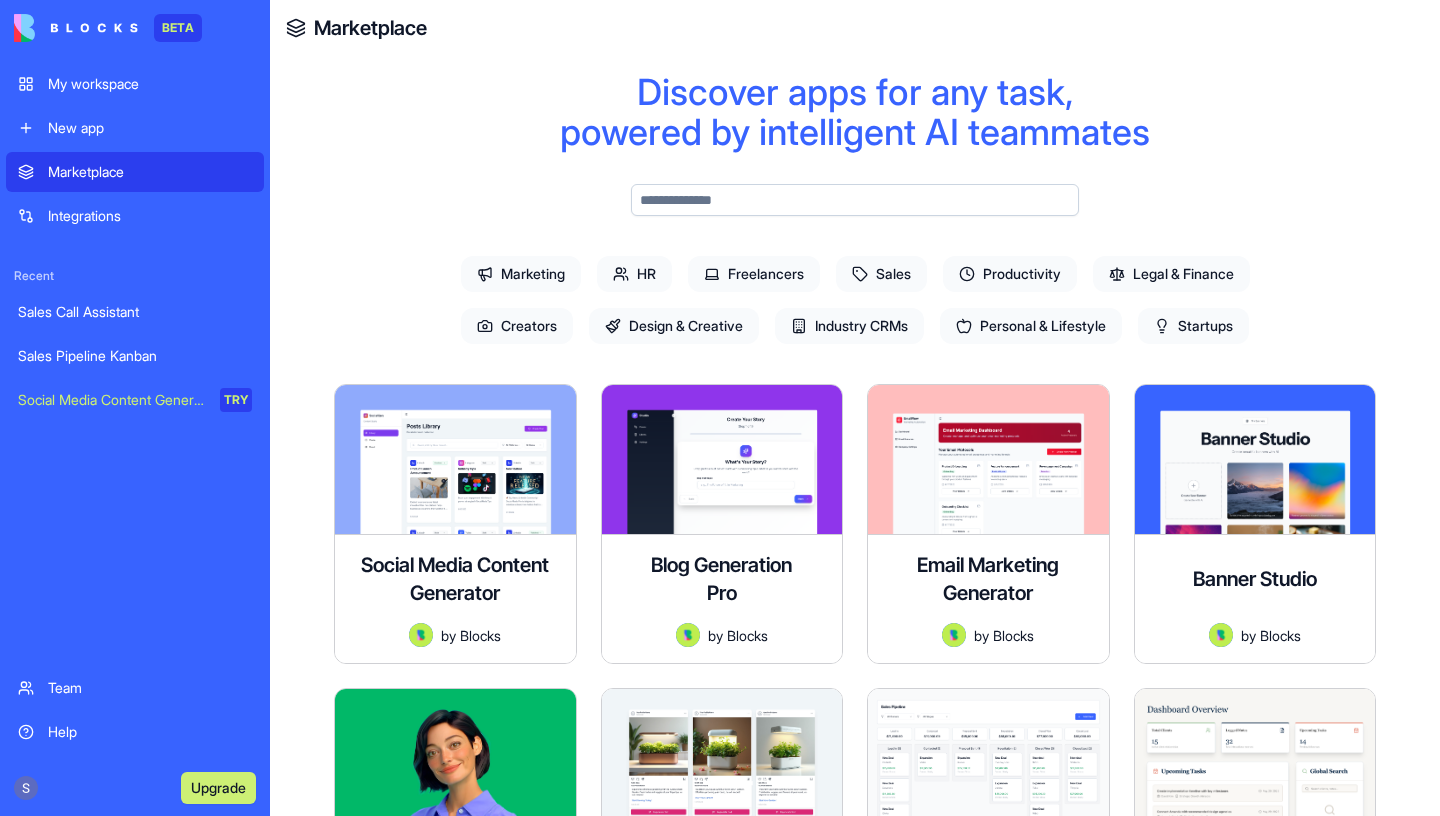 click on "Sales" at bounding box center (881, 274) 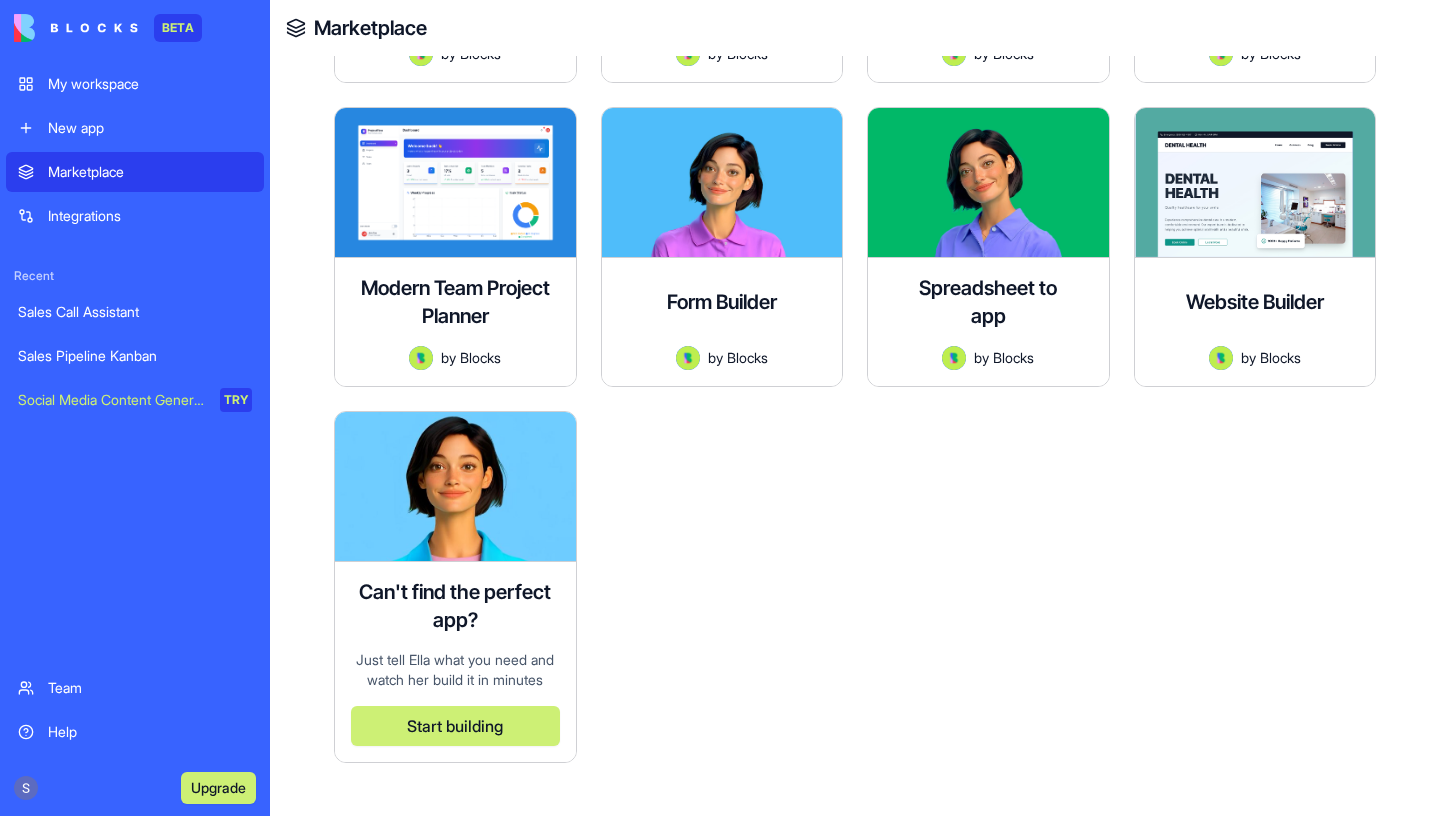 scroll, scrollTop: 895, scrollLeft: 0, axis: vertical 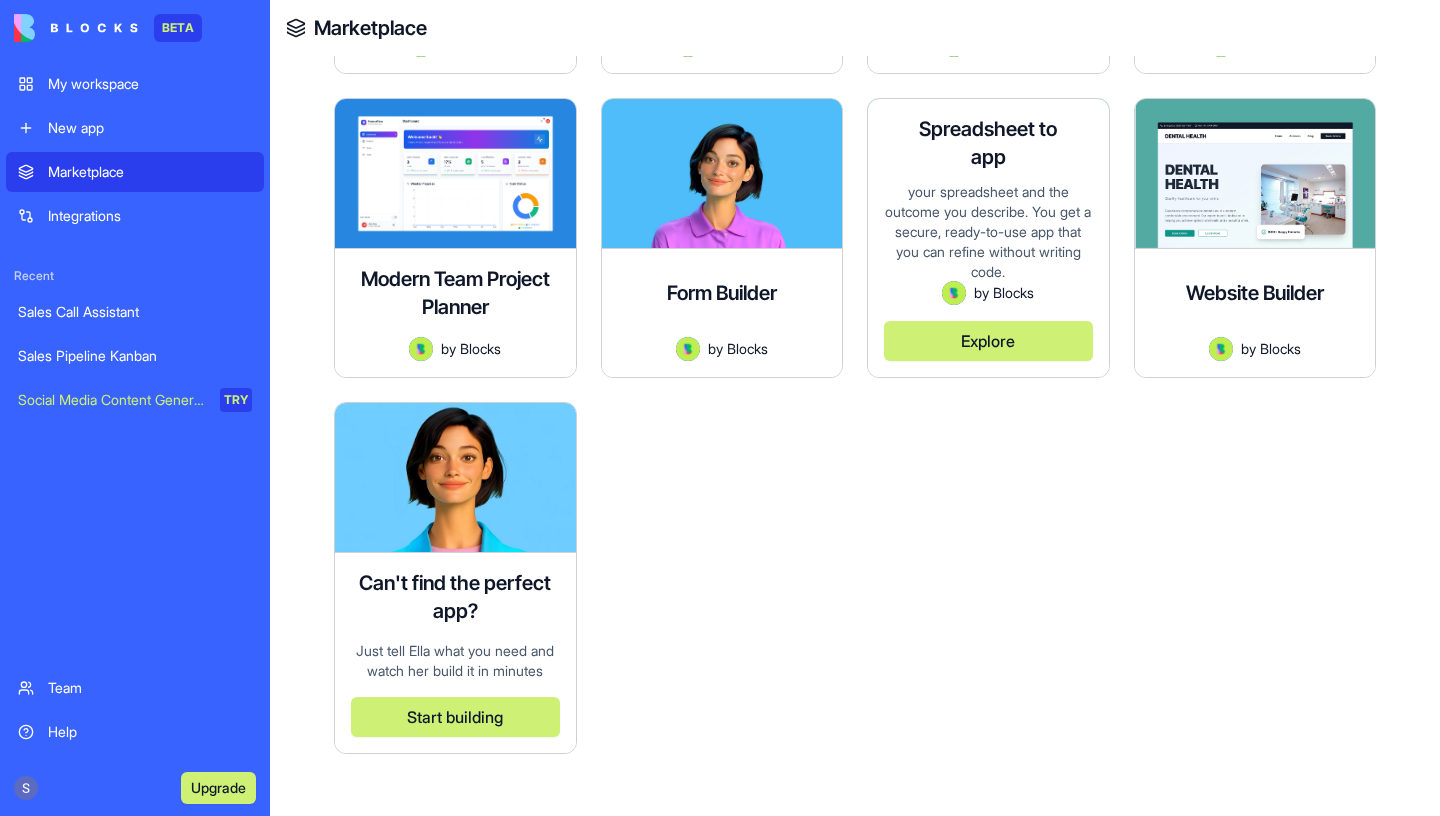 click on "Explore" at bounding box center (988, 341) 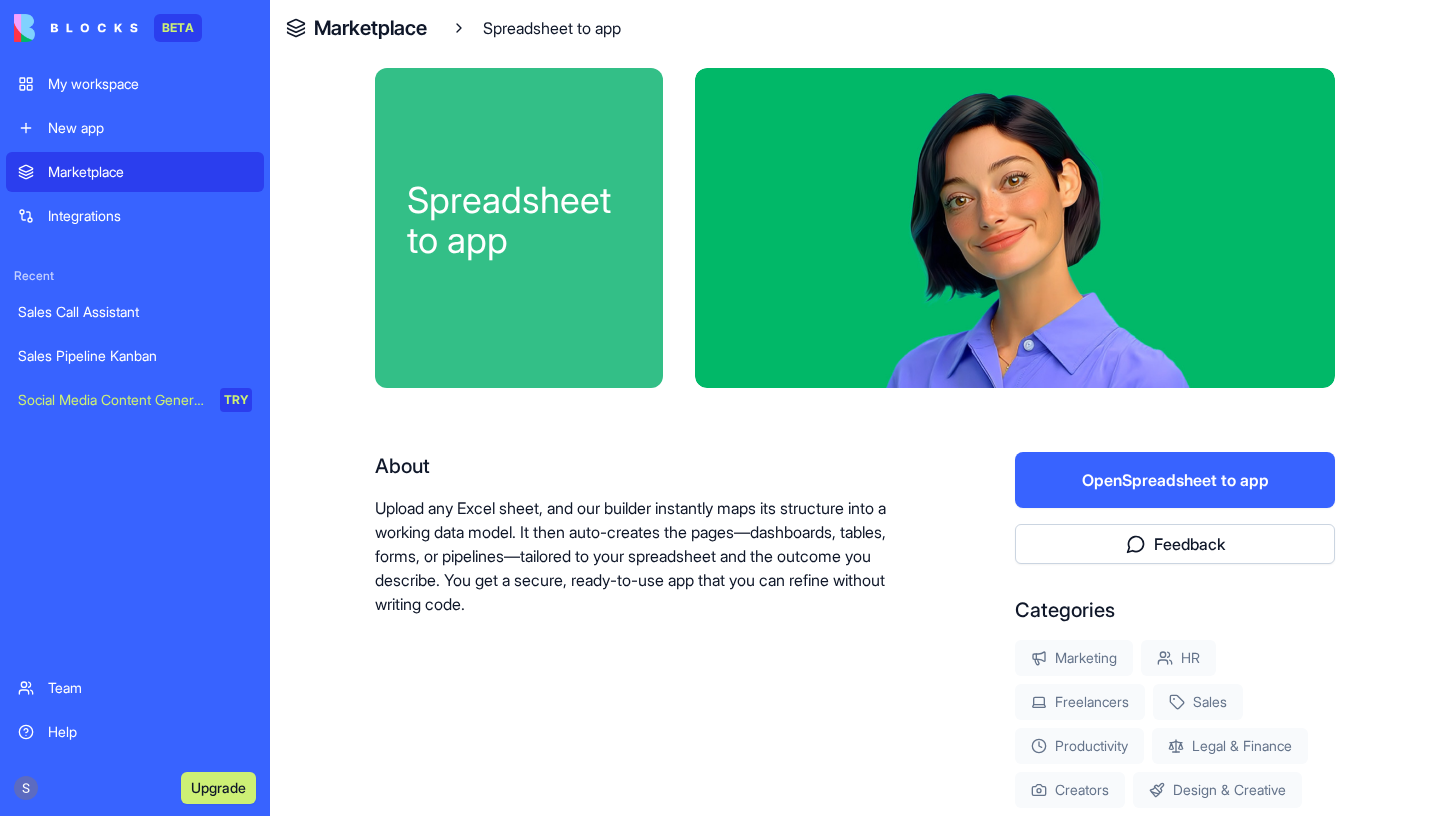 scroll, scrollTop: 0, scrollLeft: 0, axis: both 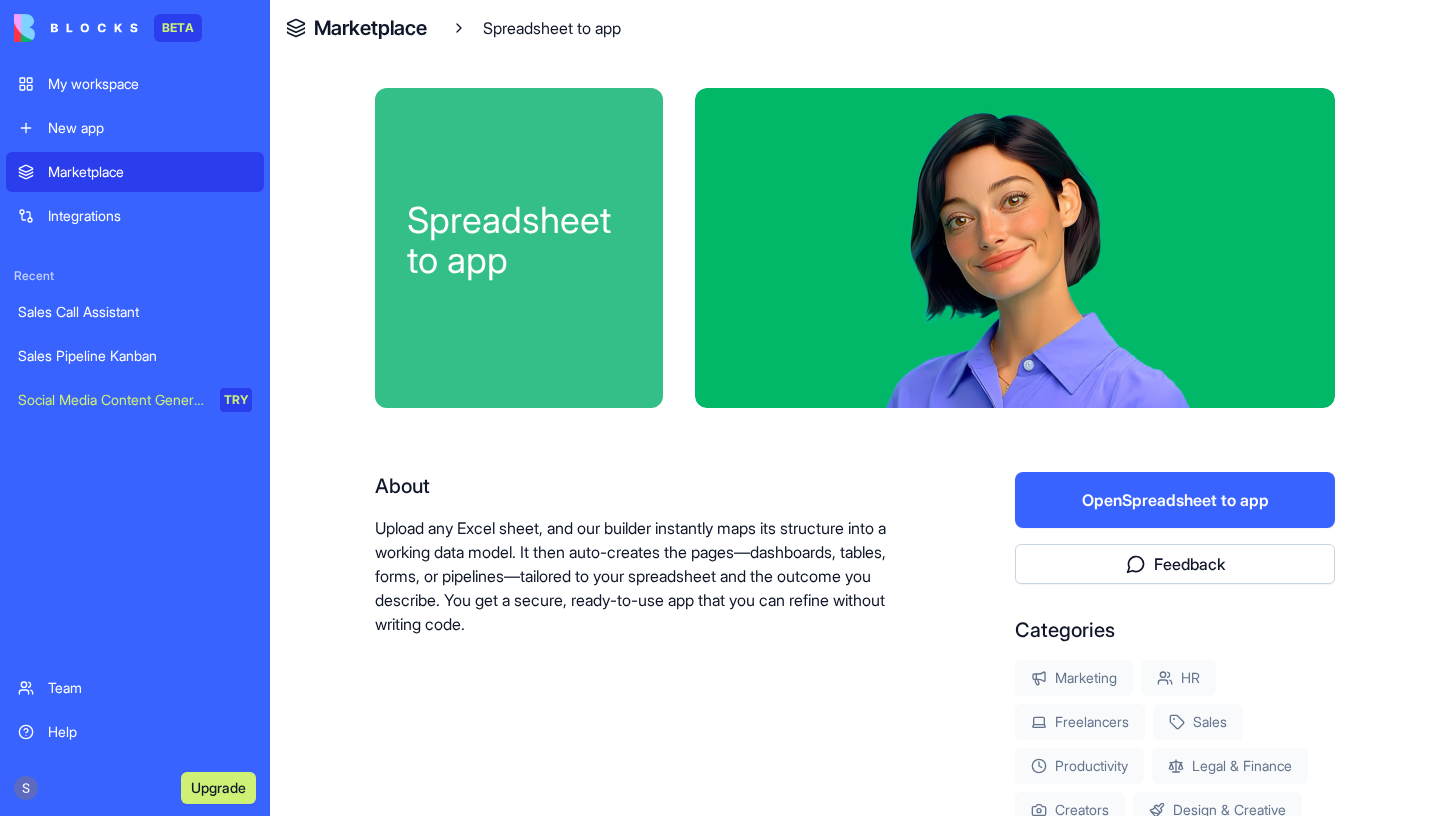 click on "Open  Spreadsheet to app" at bounding box center [1175, 500] 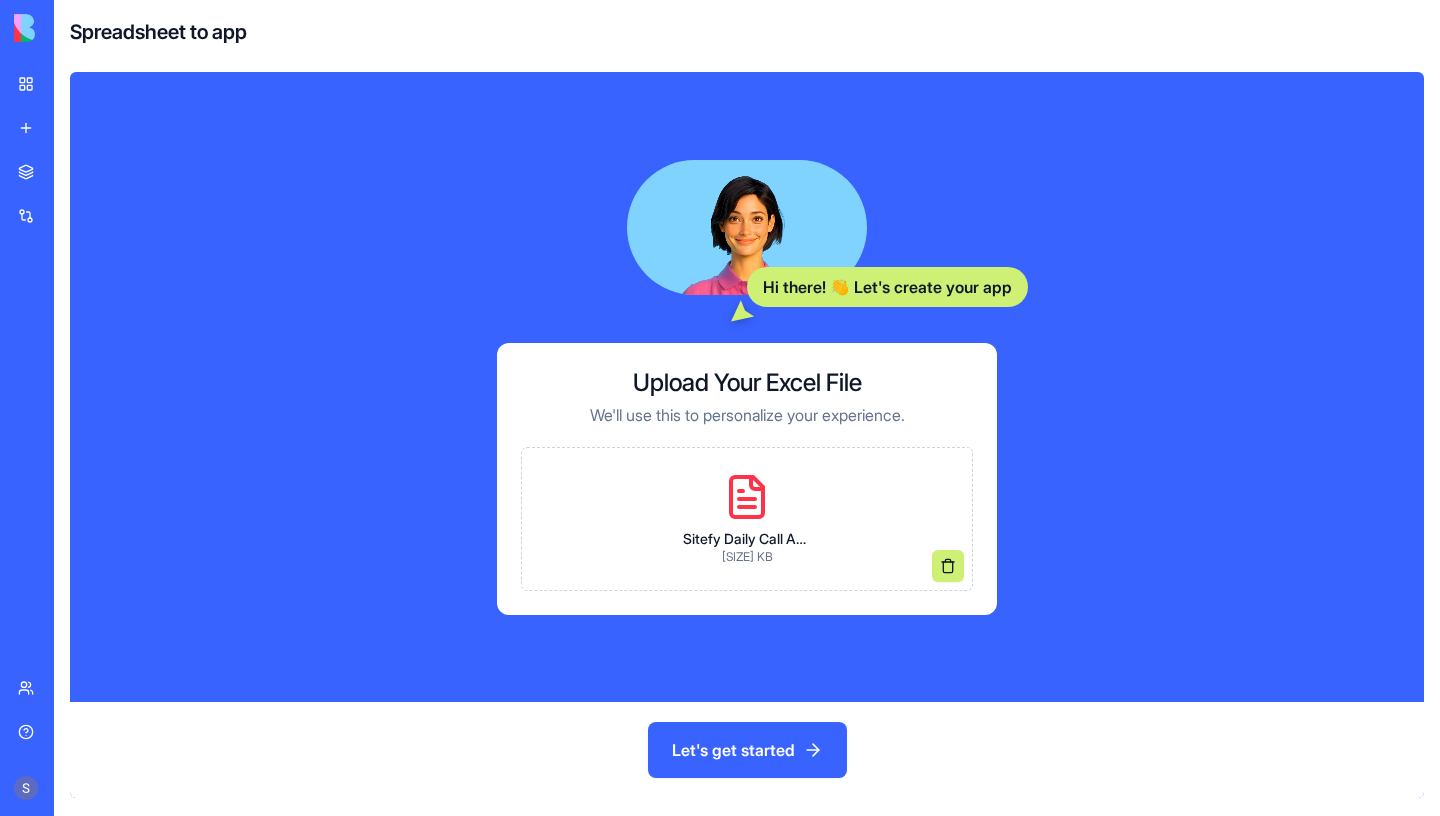 click on "Let's get started" at bounding box center [747, 750] 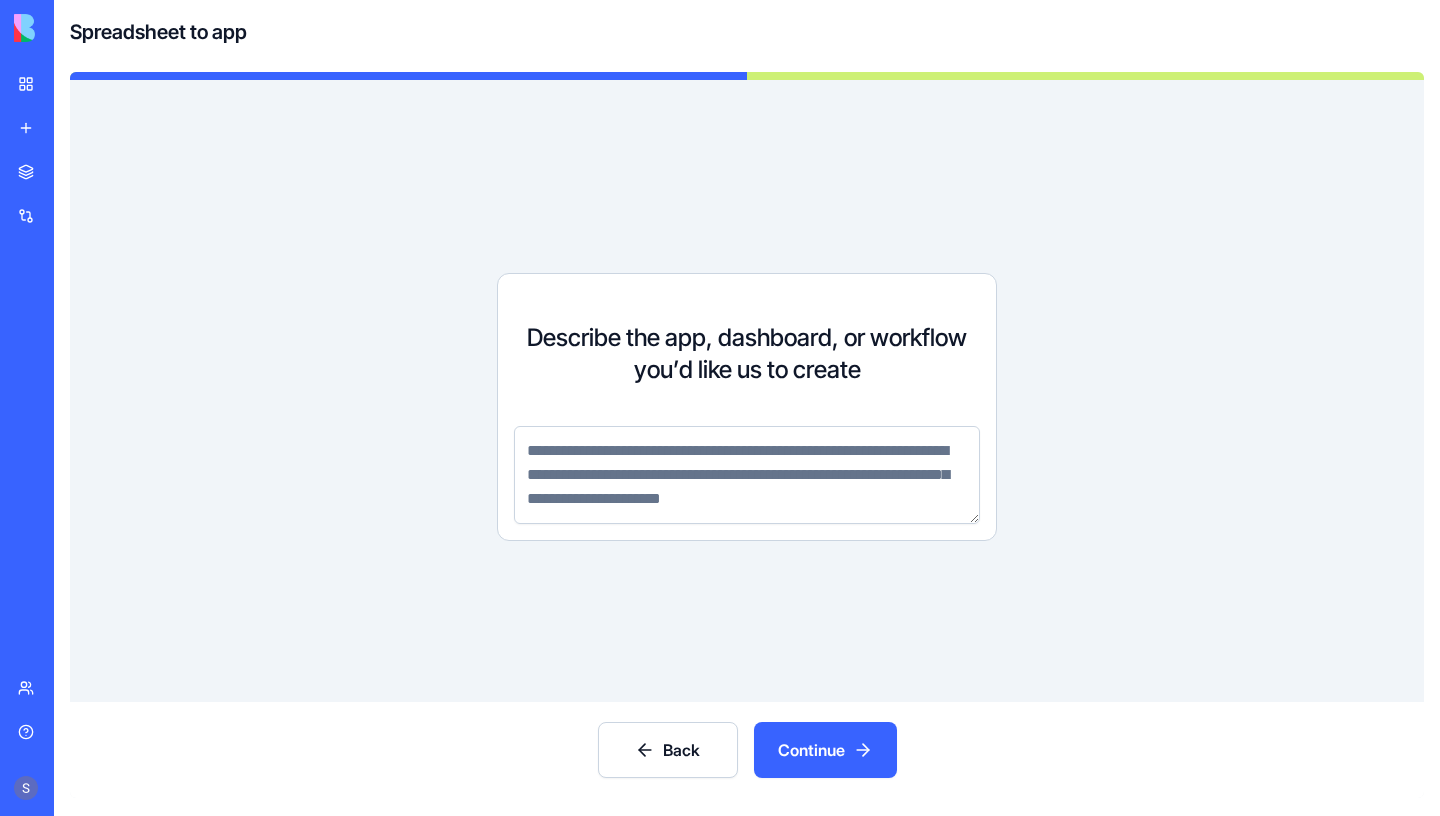 click at bounding box center [747, 475] 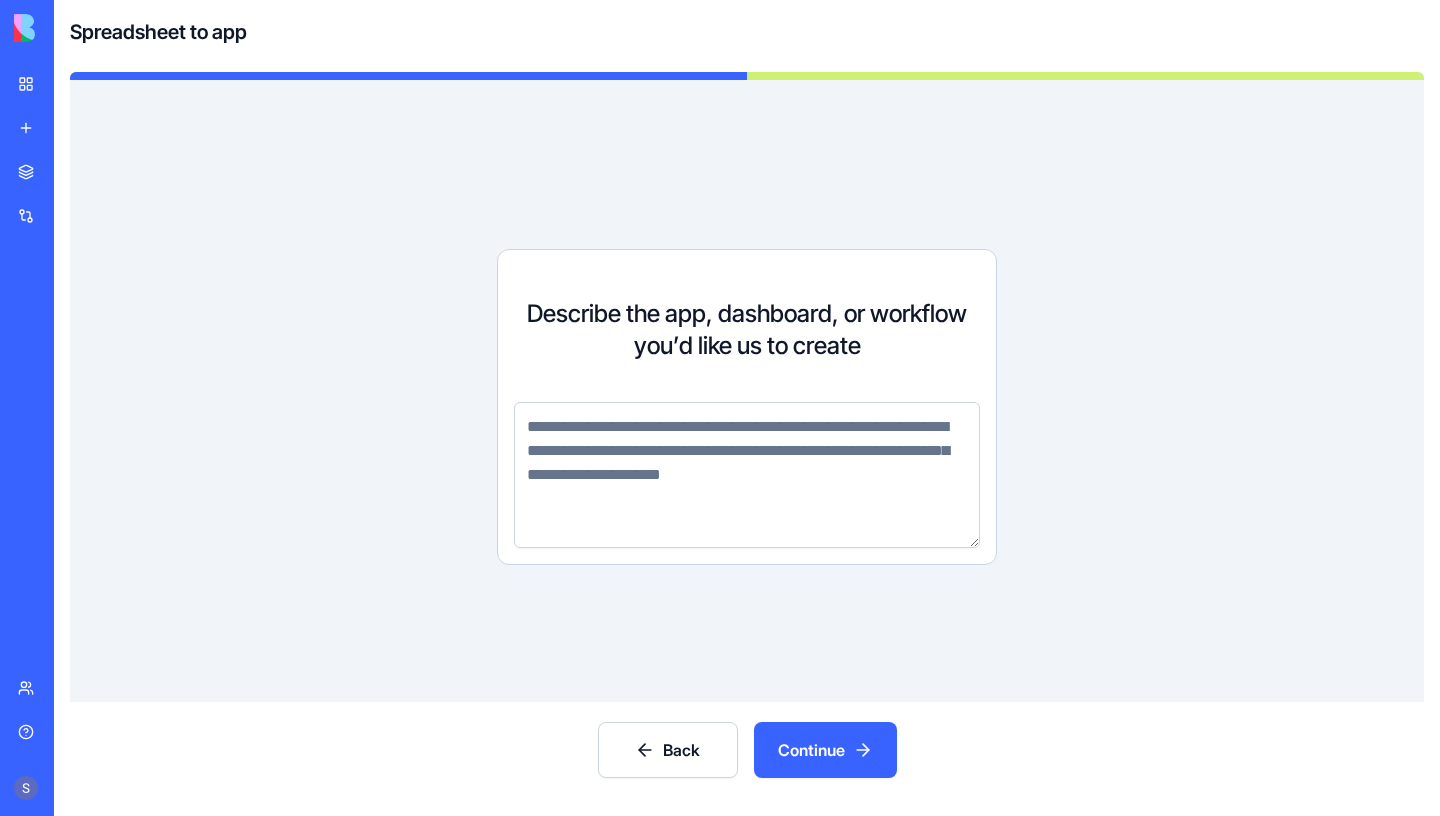 paste on "**********" 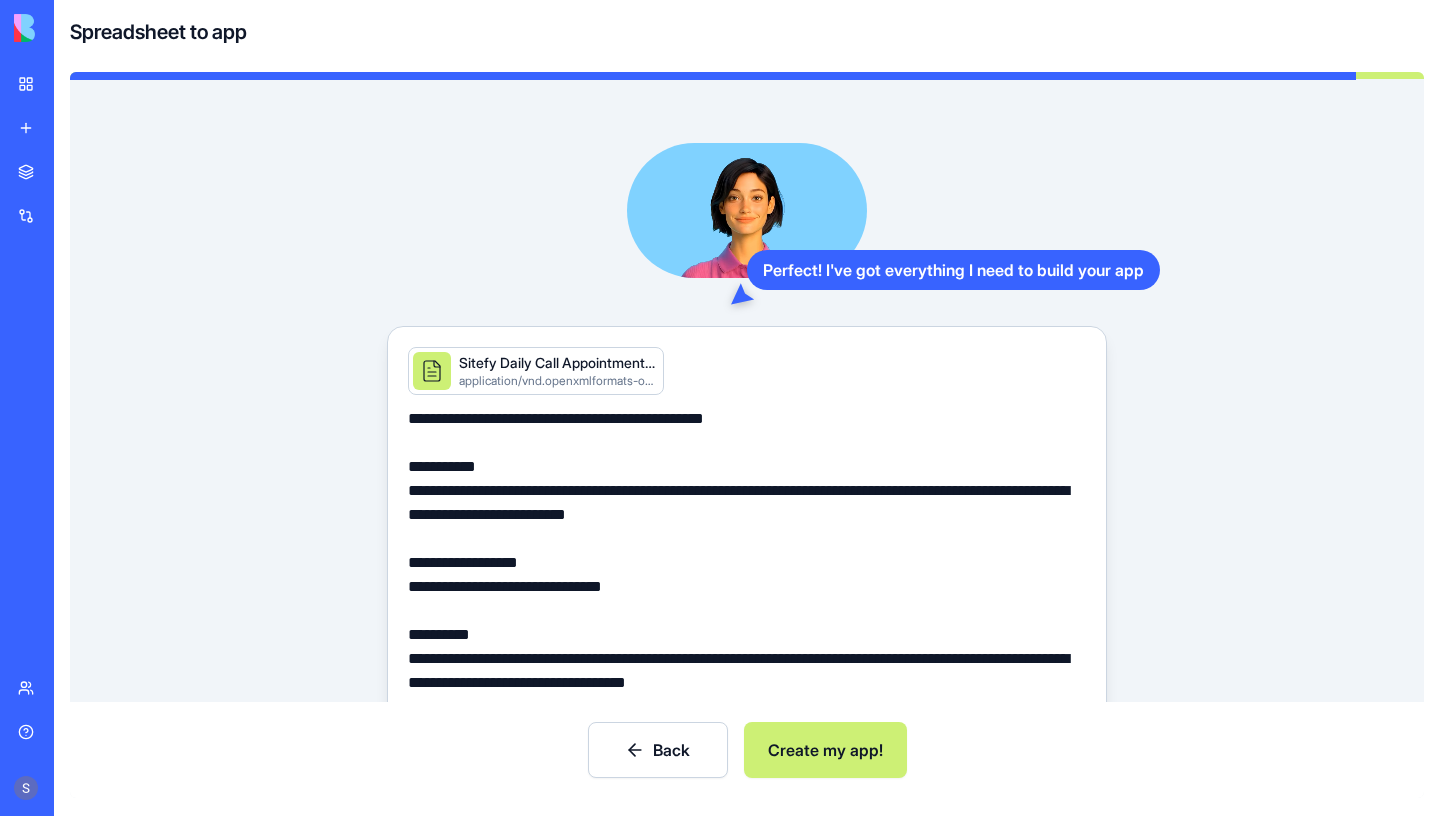 scroll, scrollTop: 162, scrollLeft: 0, axis: vertical 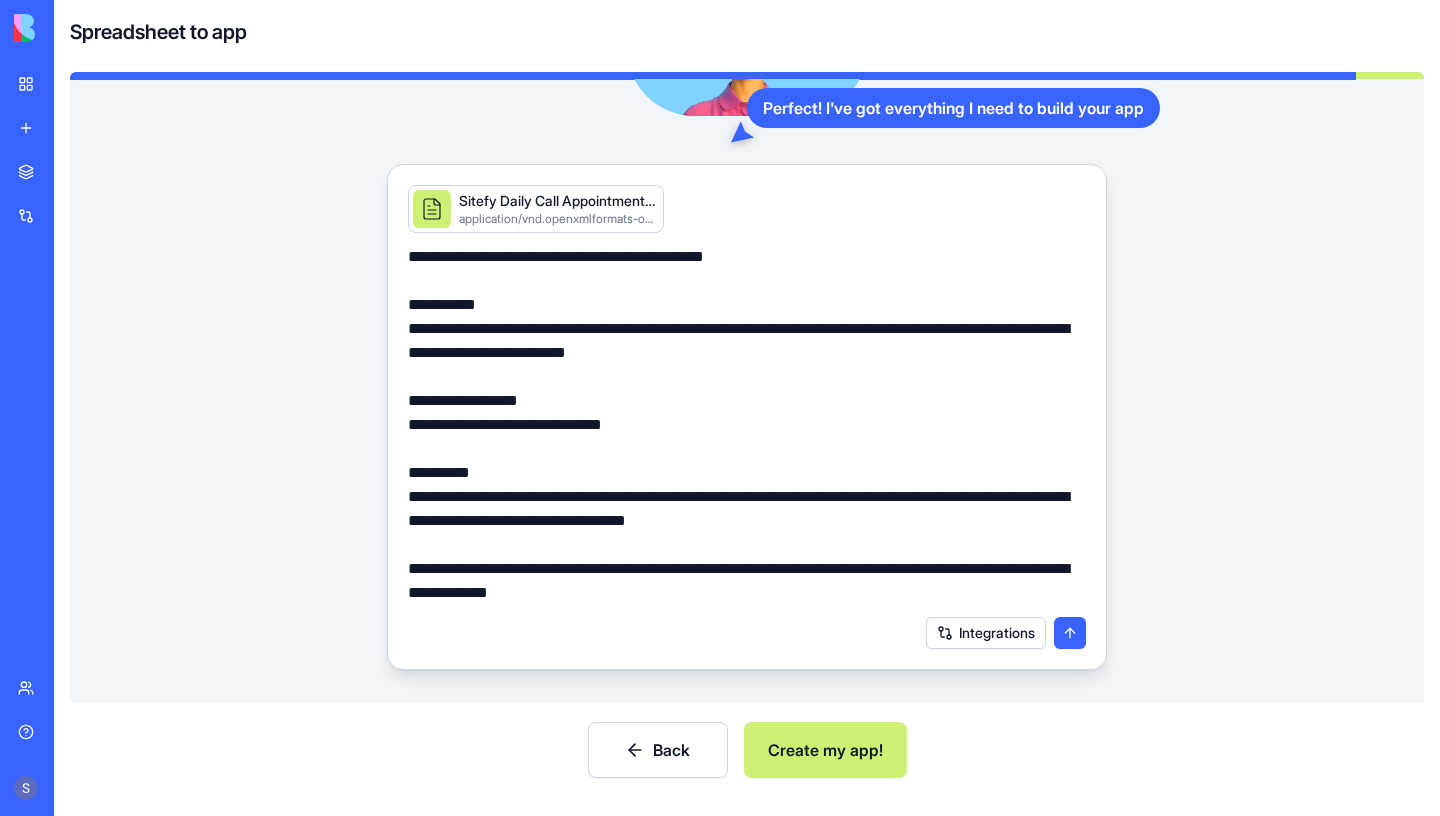 click at bounding box center [1070, 633] 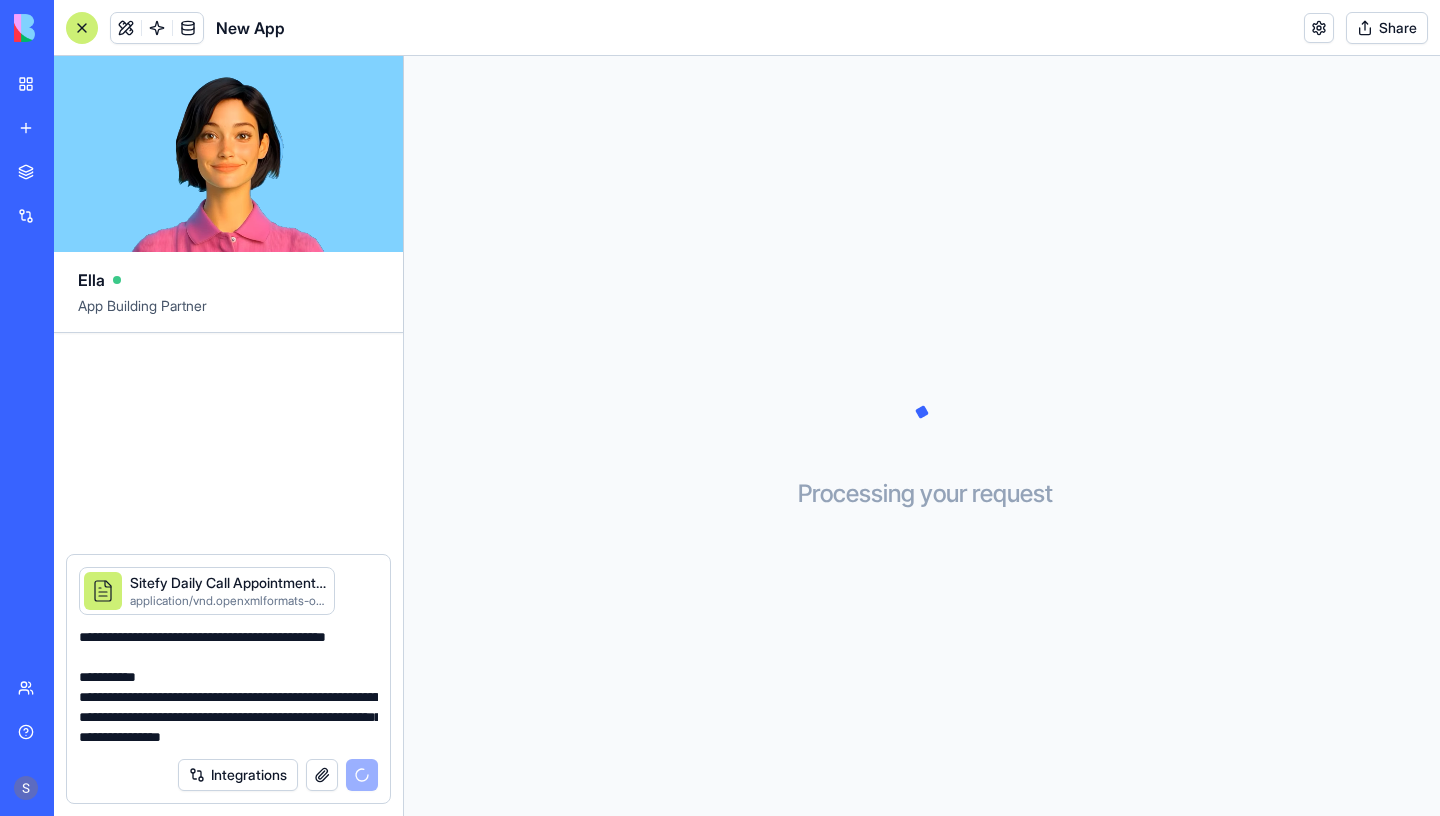 type 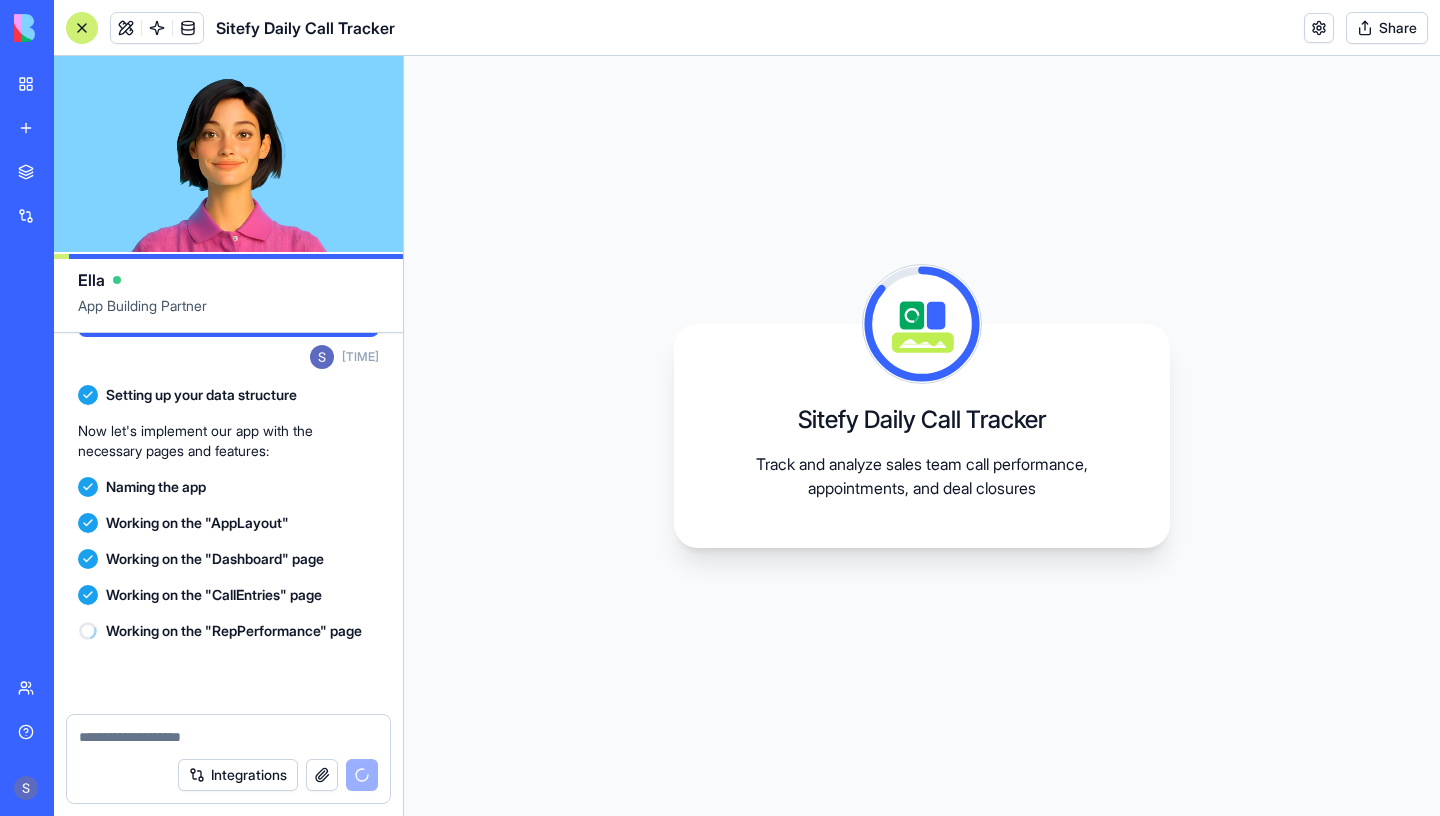 scroll, scrollTop: 476, scrollLeft: 0, axis: vertical 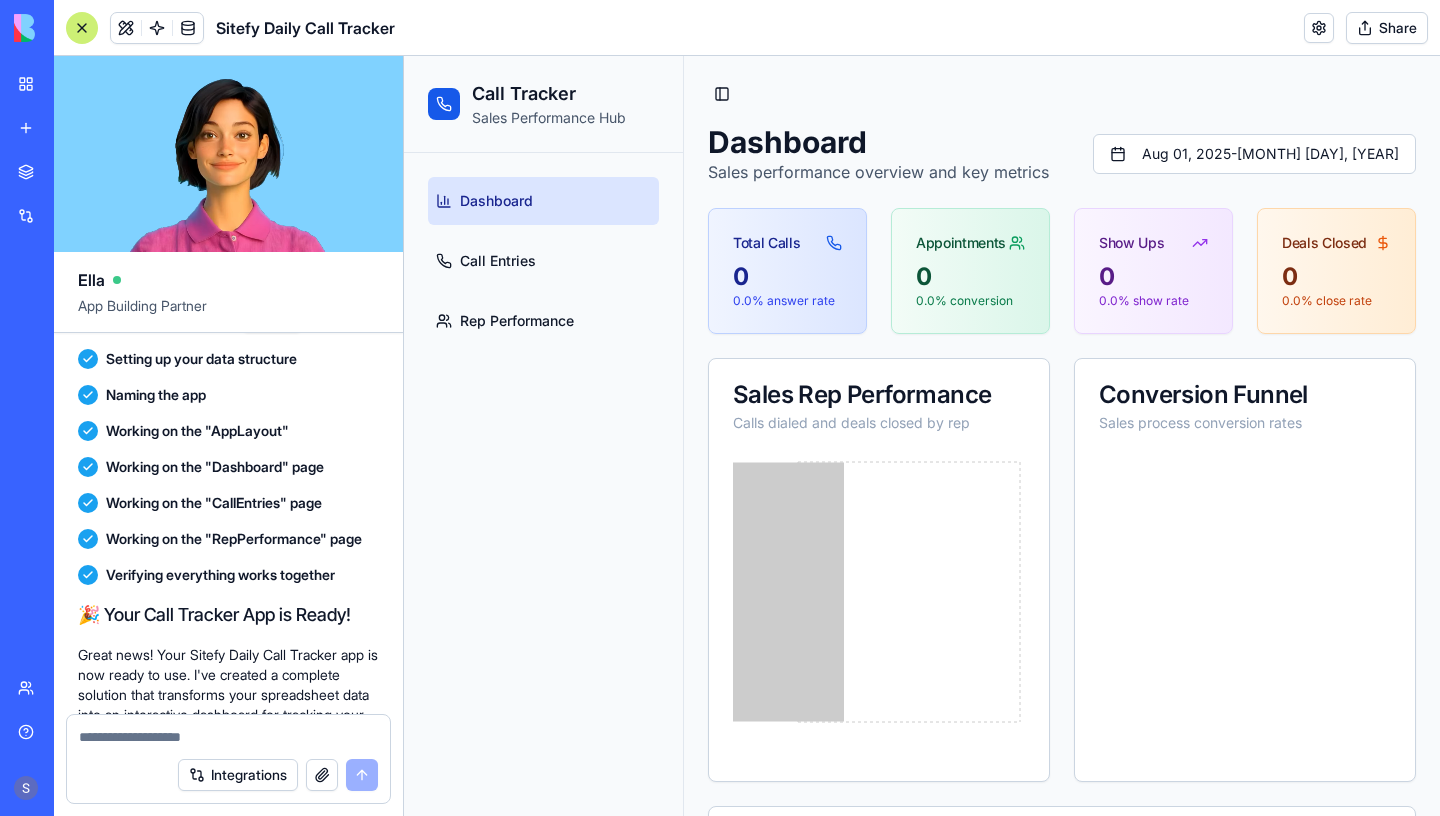 click 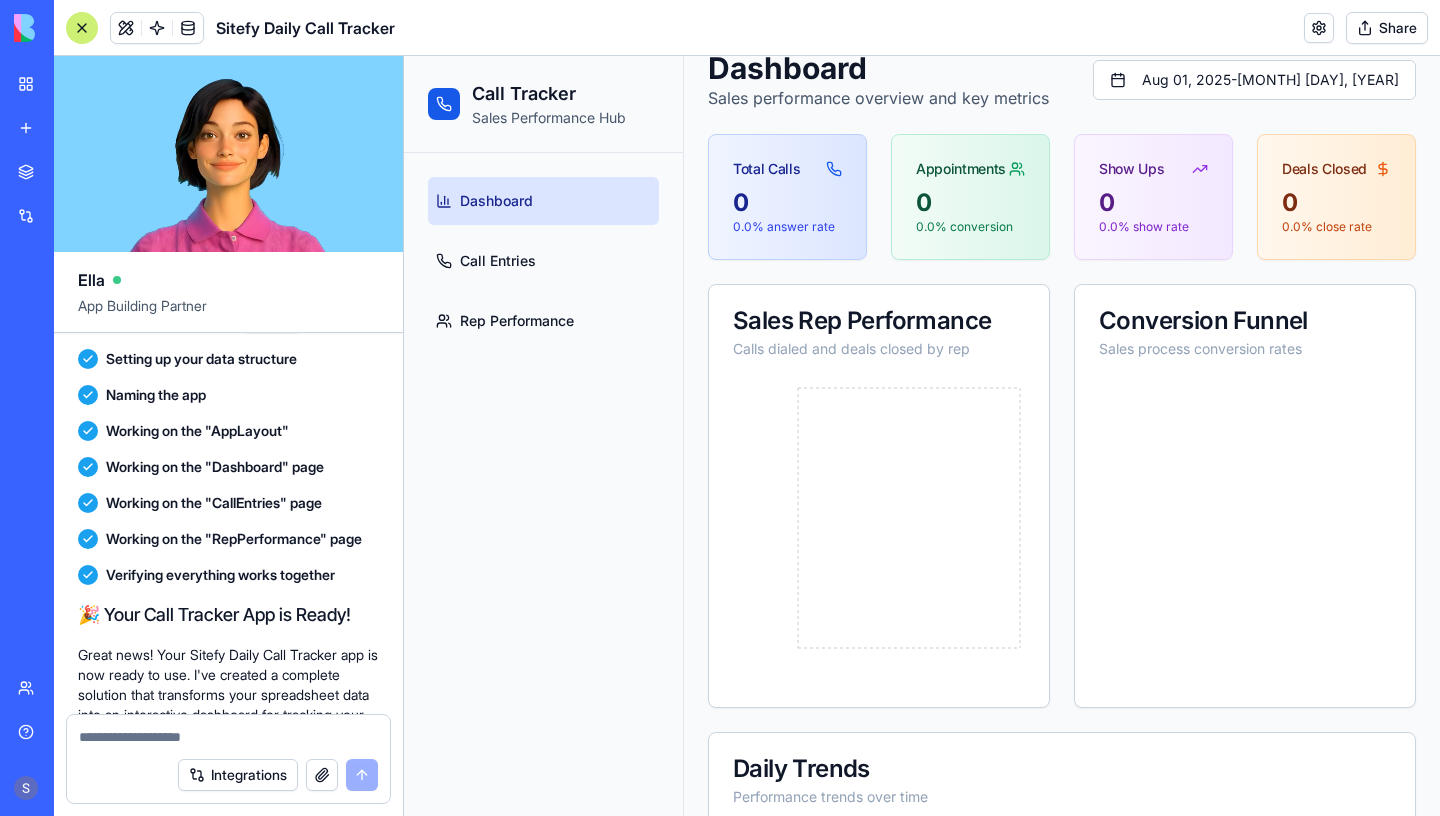 scroll, scrollTop: 0, scrollLeft: 0, axis: both 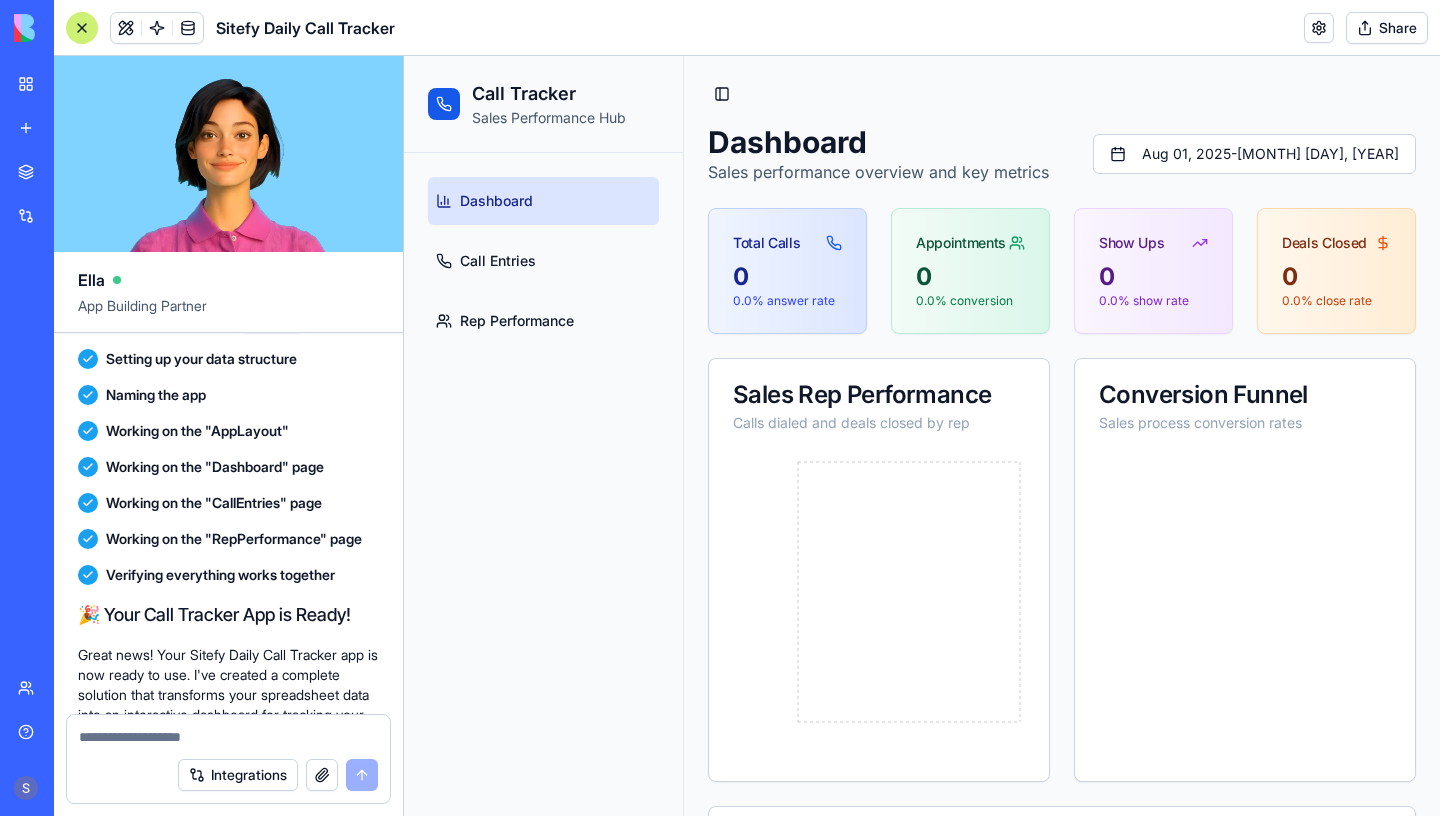 click at bounding box center [1319, 28] 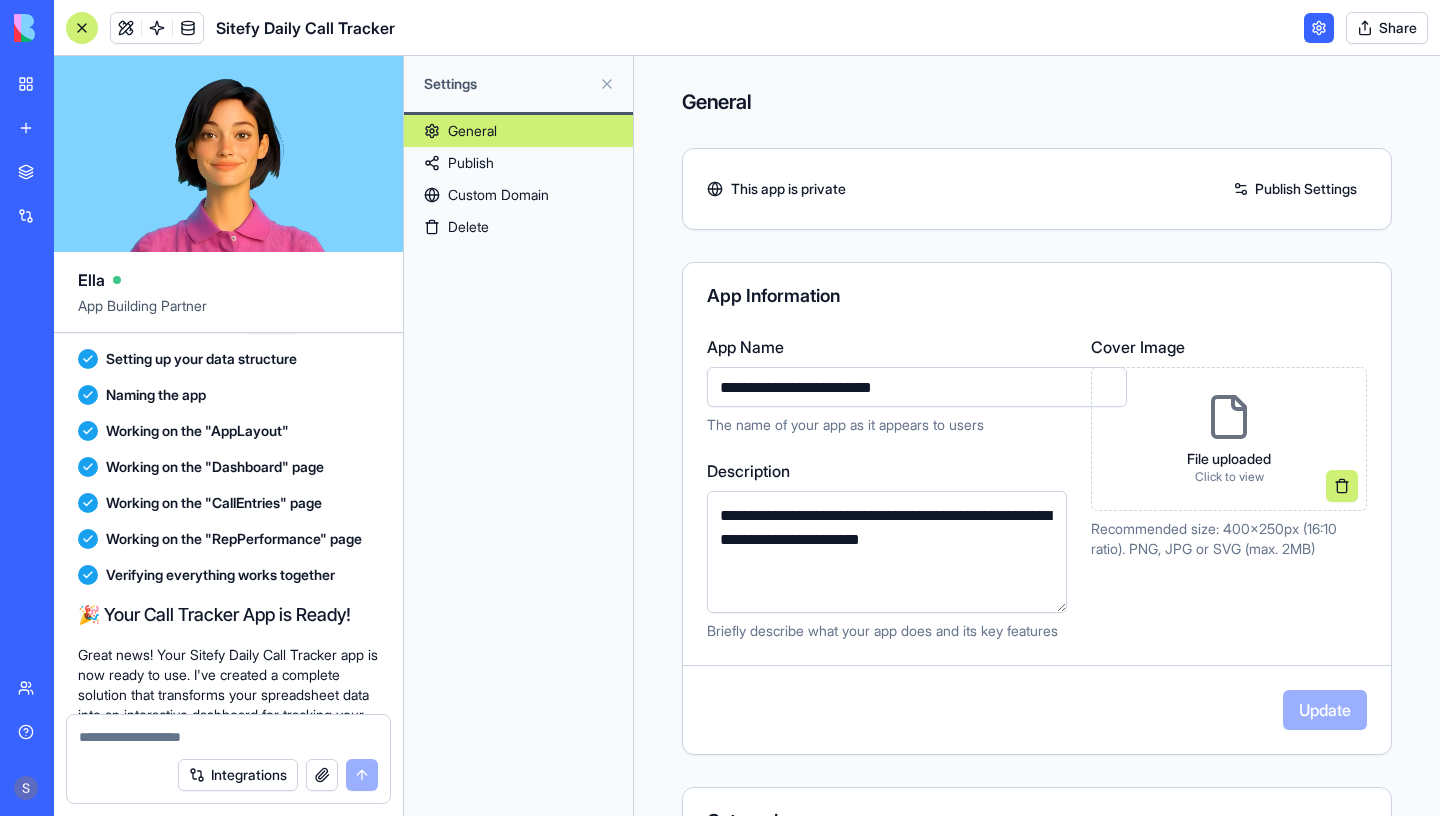 click at bounding box center [1319, 28] 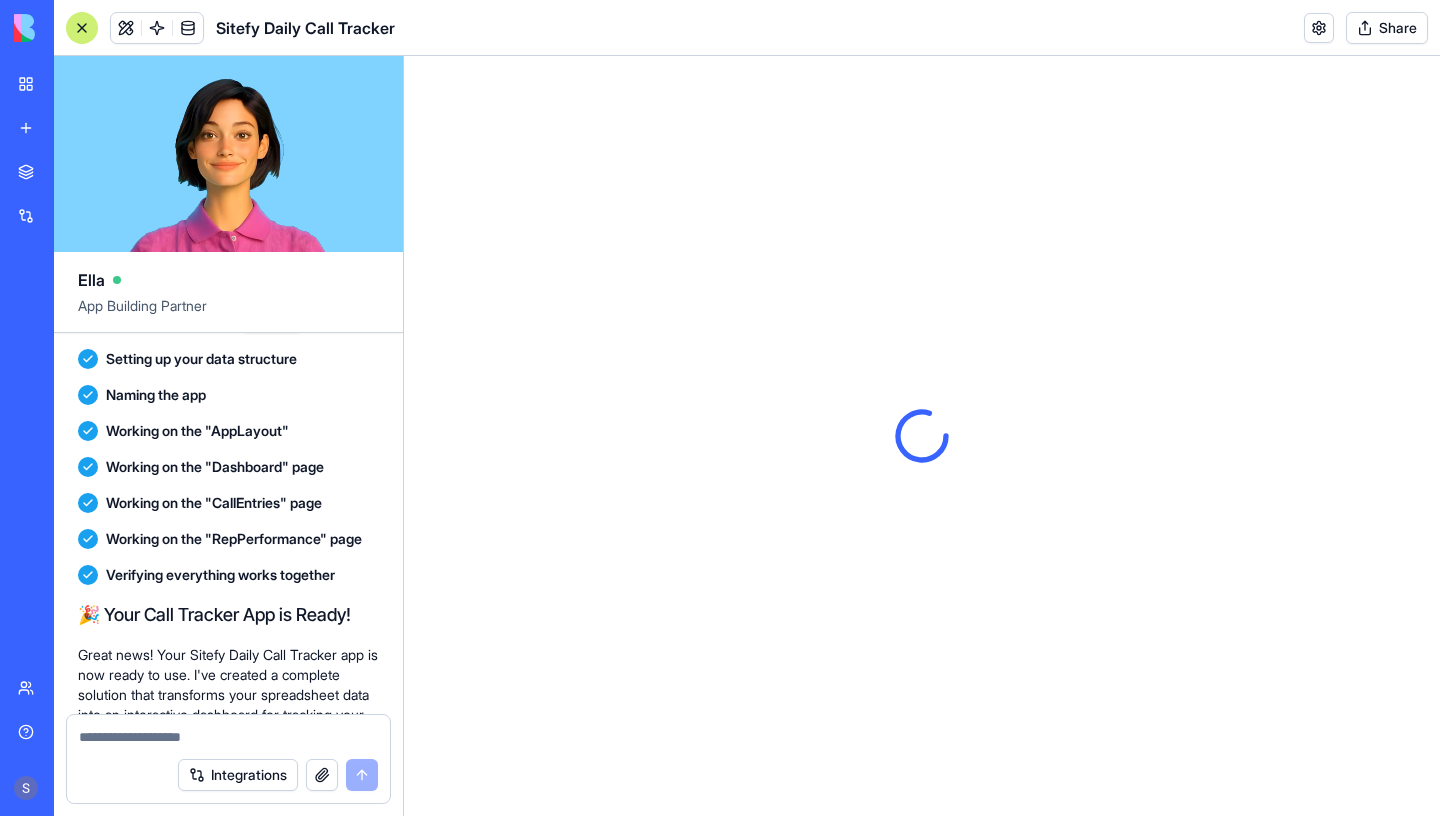 scroll, scrollTop: 0, scrollLeft: 0, axis: both 